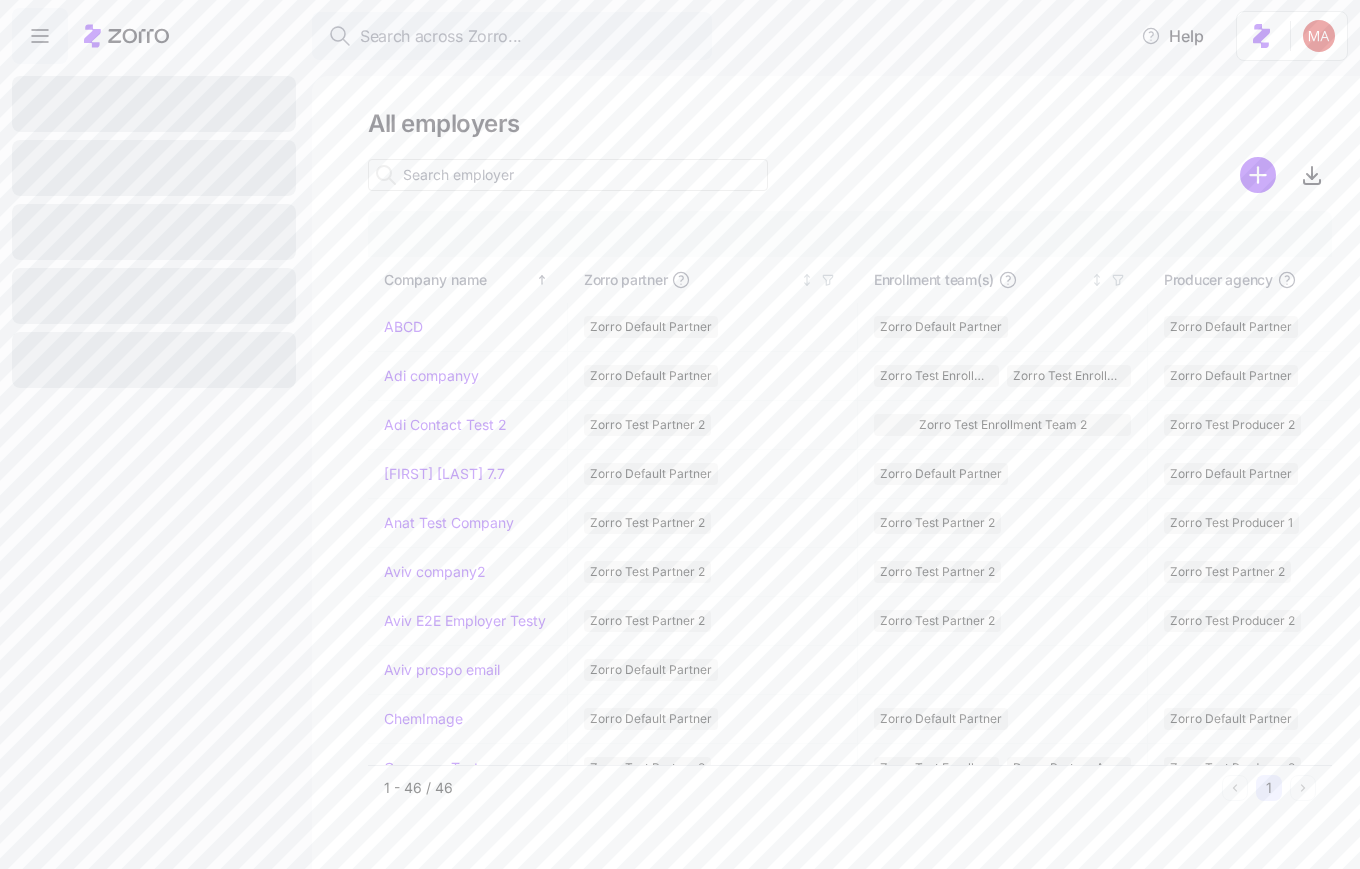 scroll, scrollTop: 0, scrollLeft: 0, axis: both 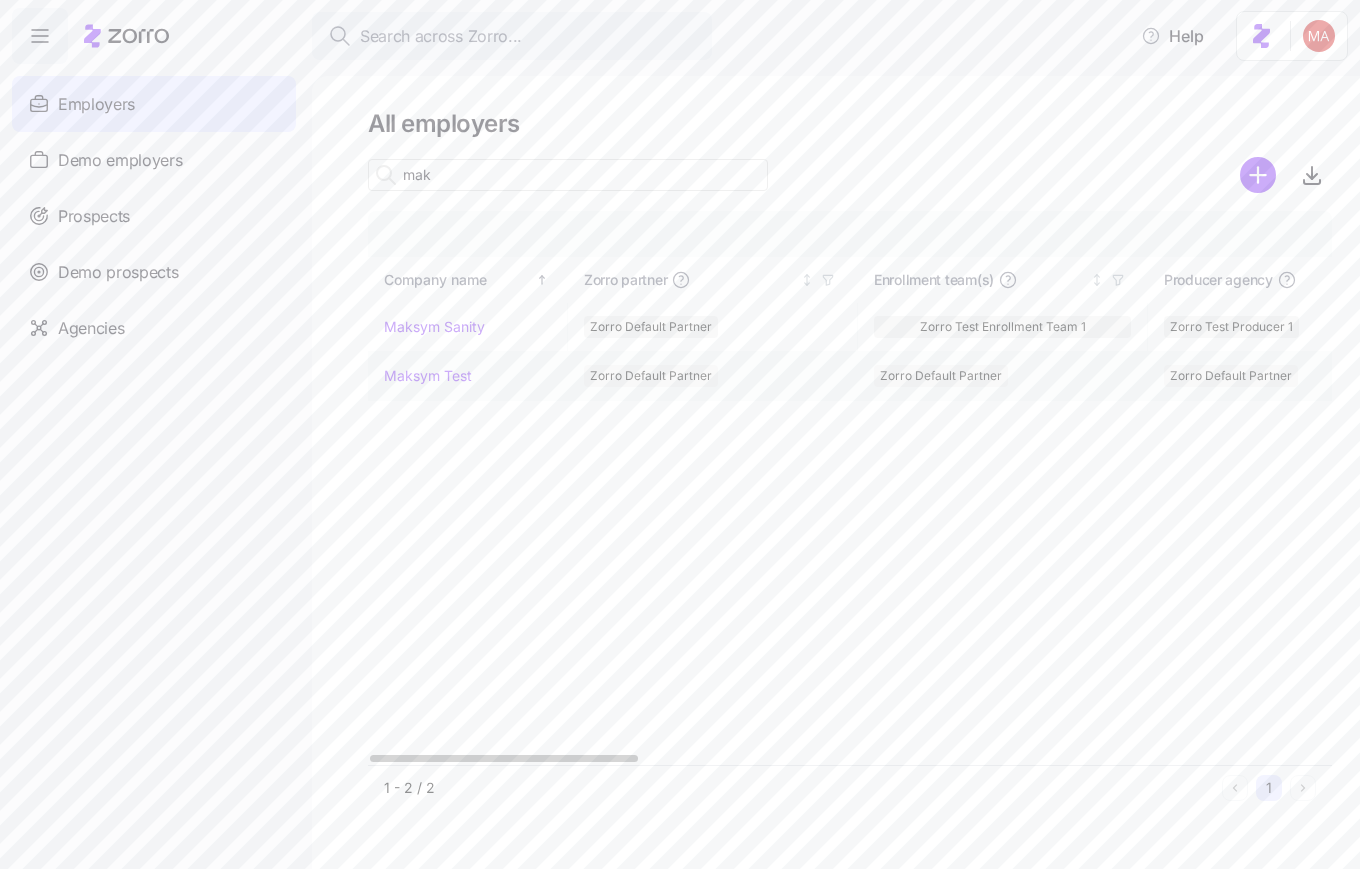 type on "mak" 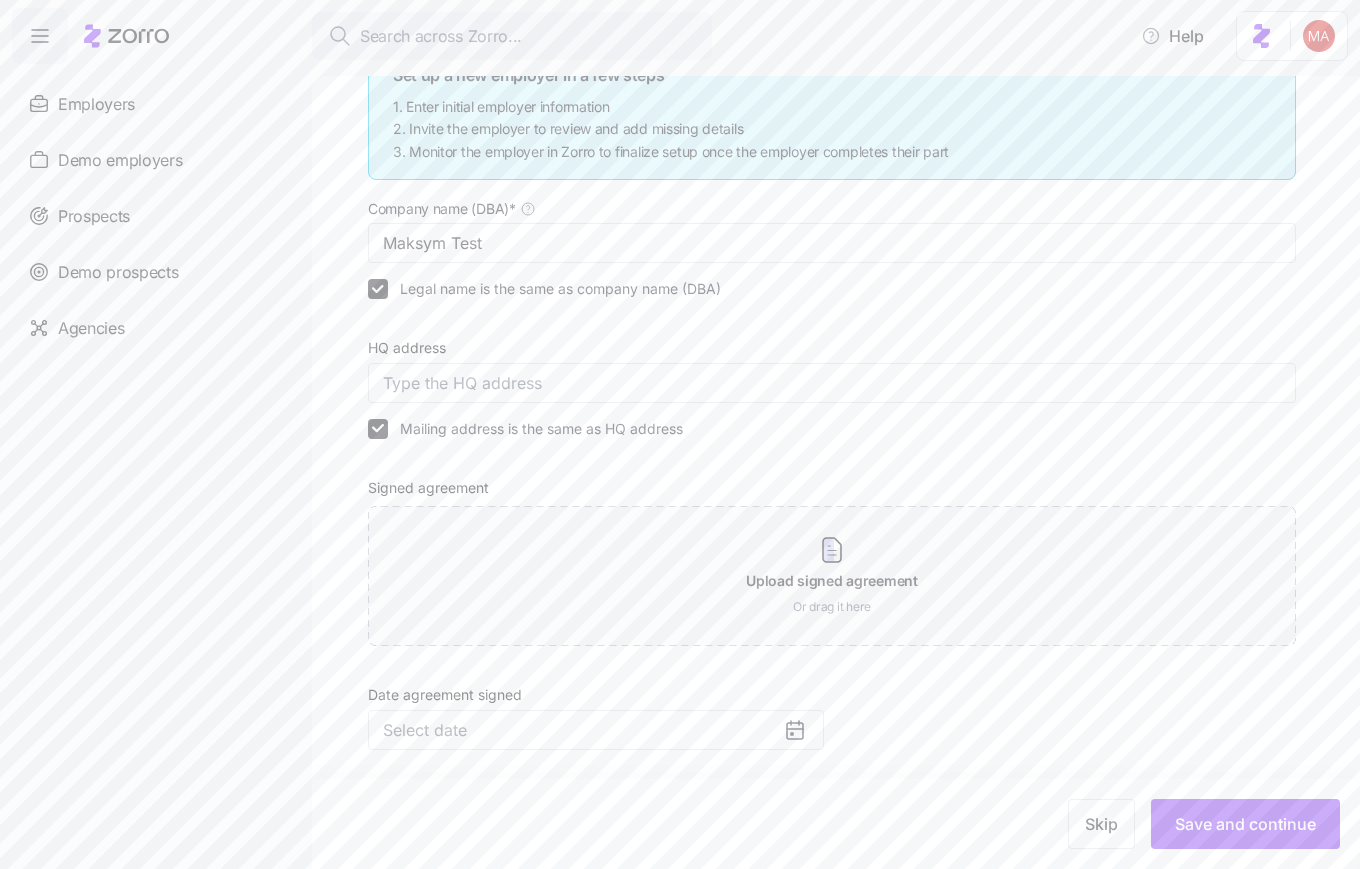 scroll, scrollTop: 0, scrollLeft: 0, axis: both 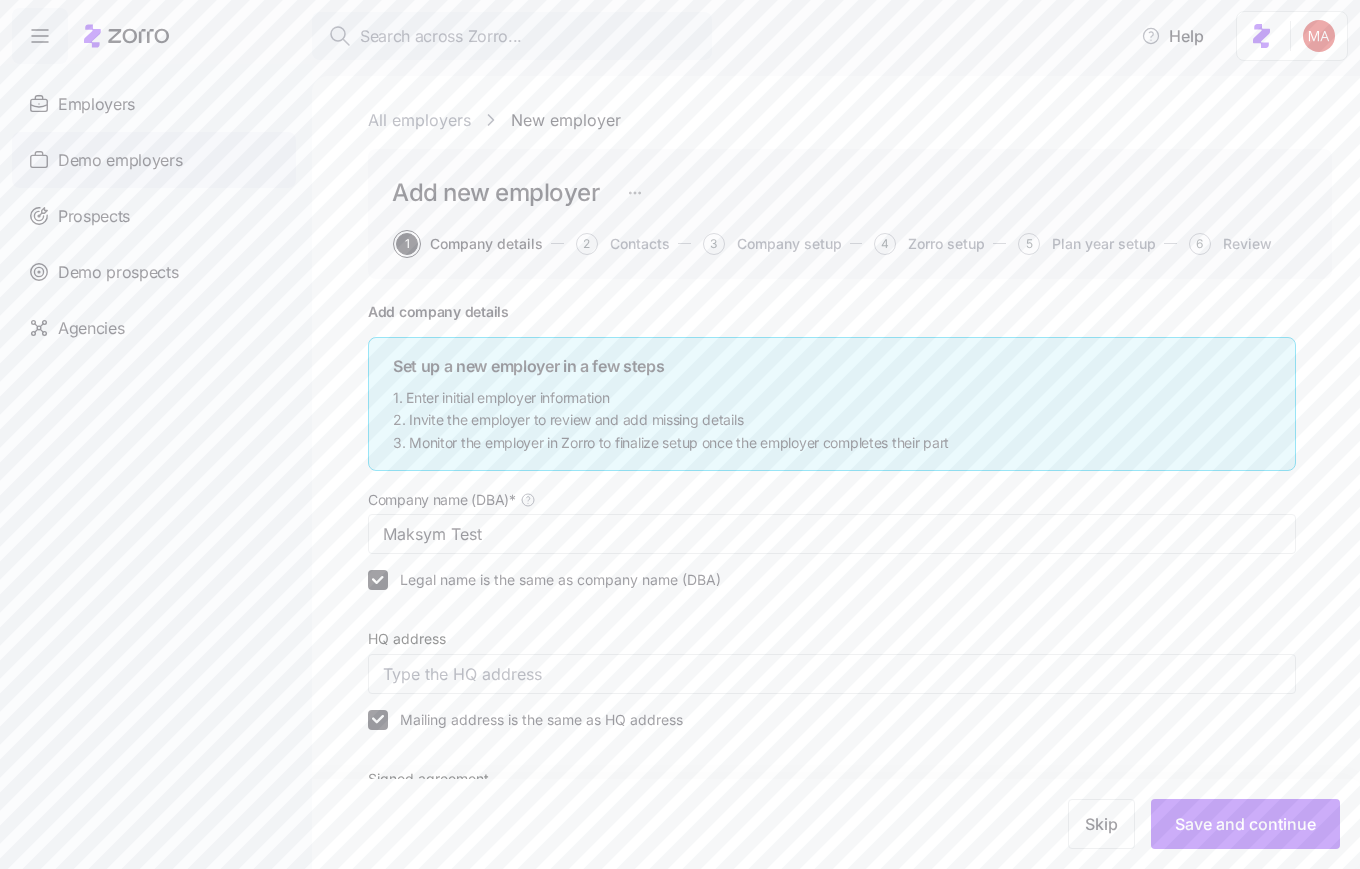 click on "Demo employers" at bounding box center (154, 160) 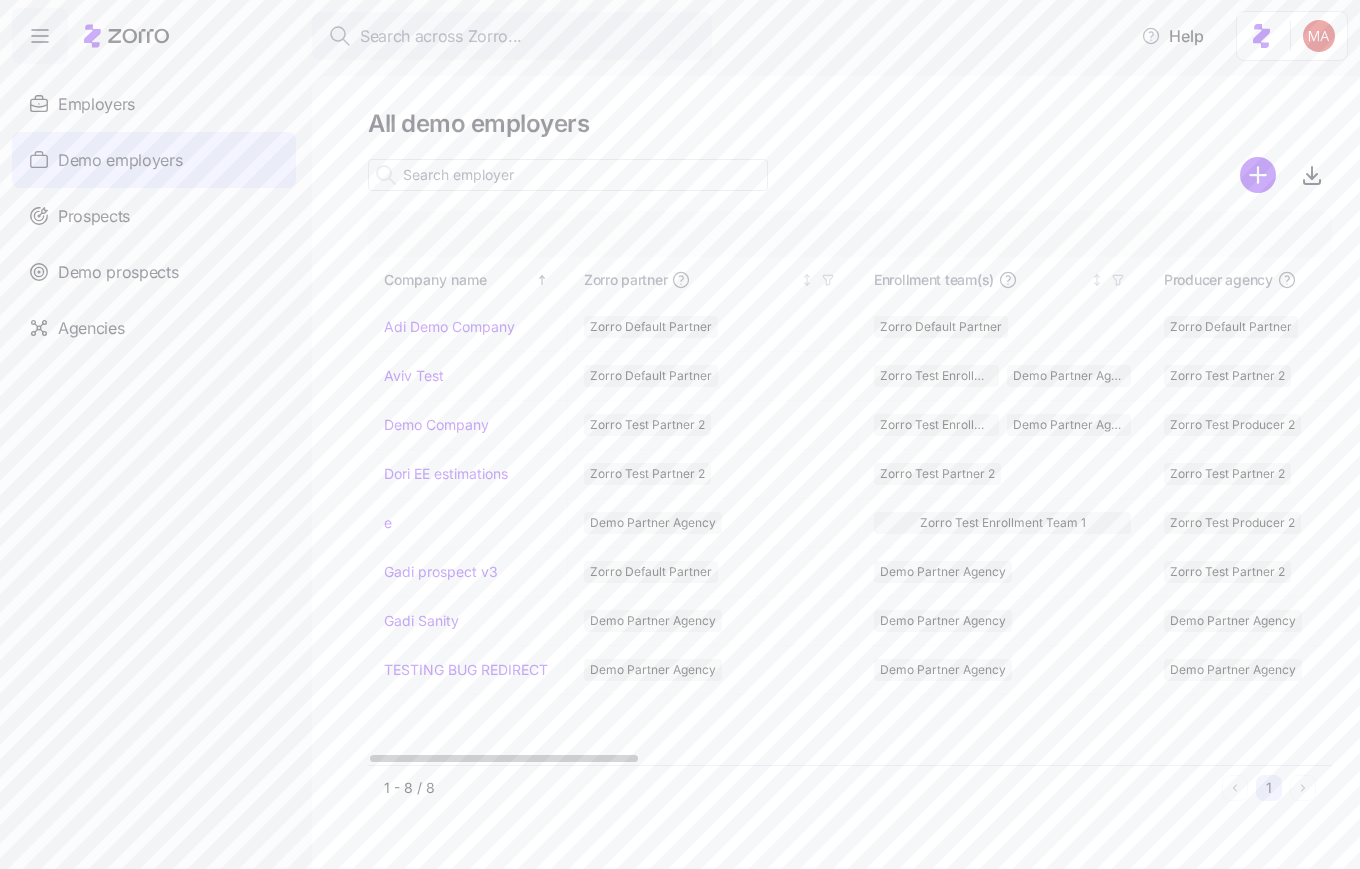 click at bounding box center [568, 175] 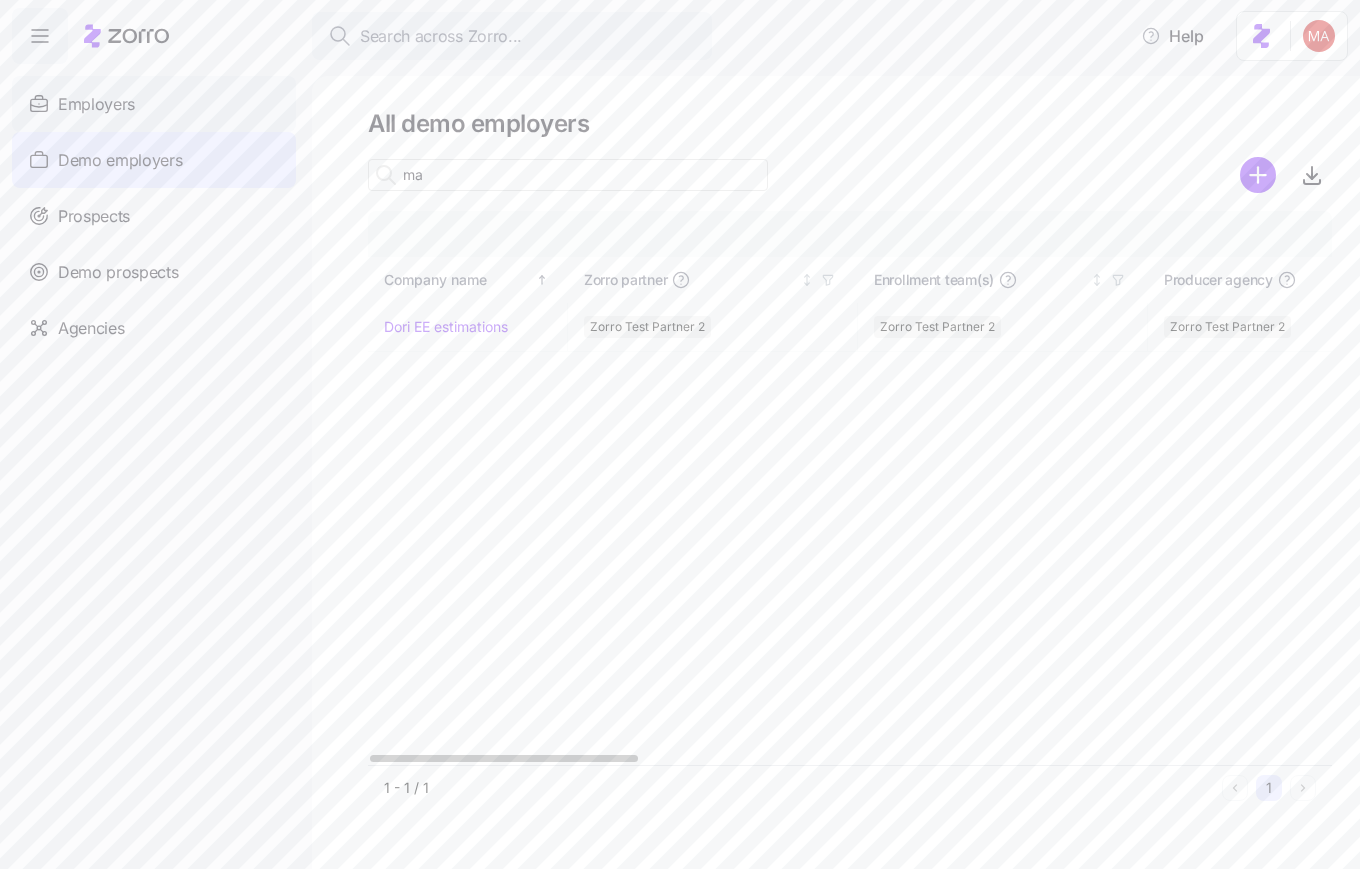 type on "ma" 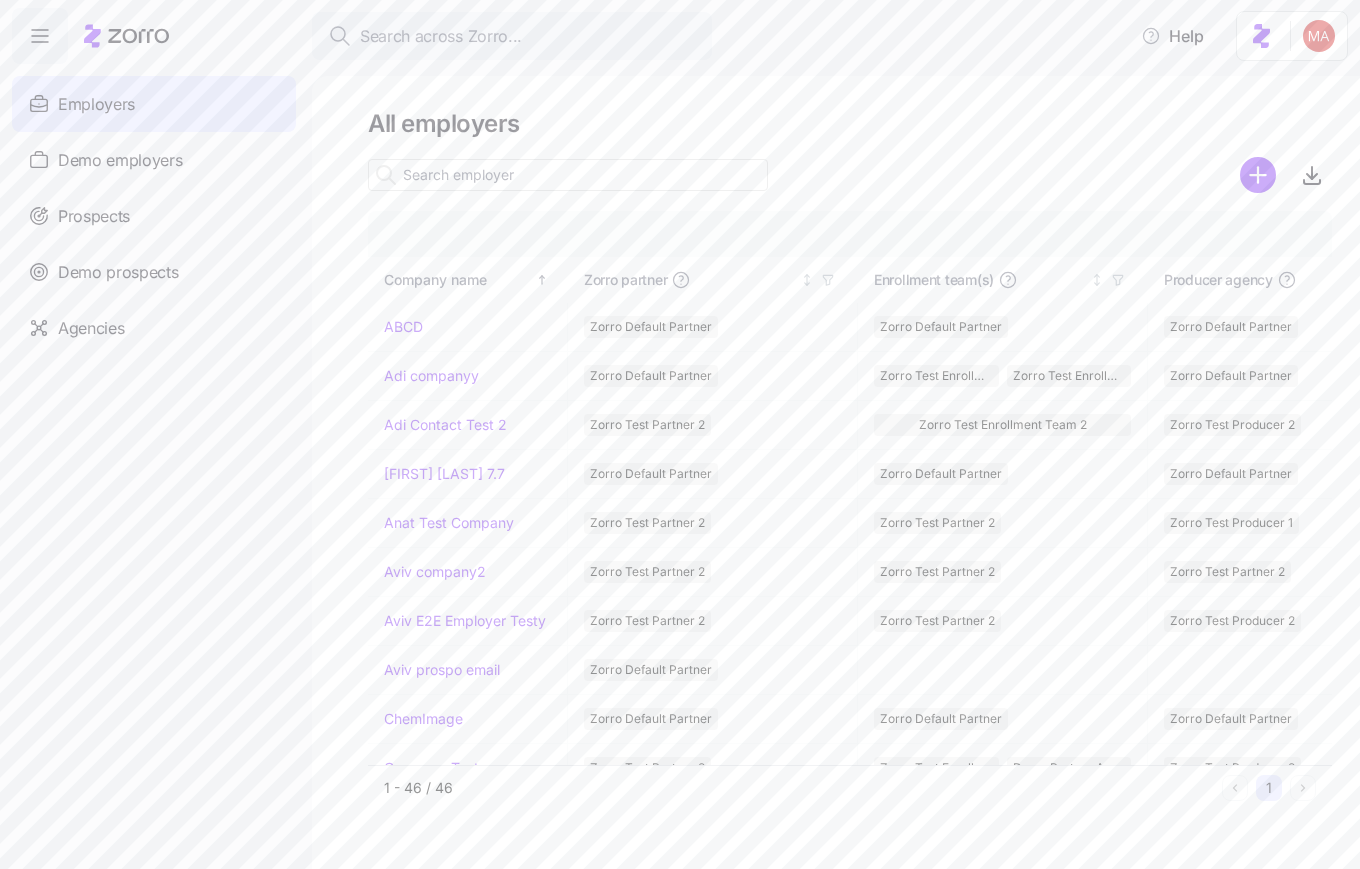click at bounding box center (568, 175) 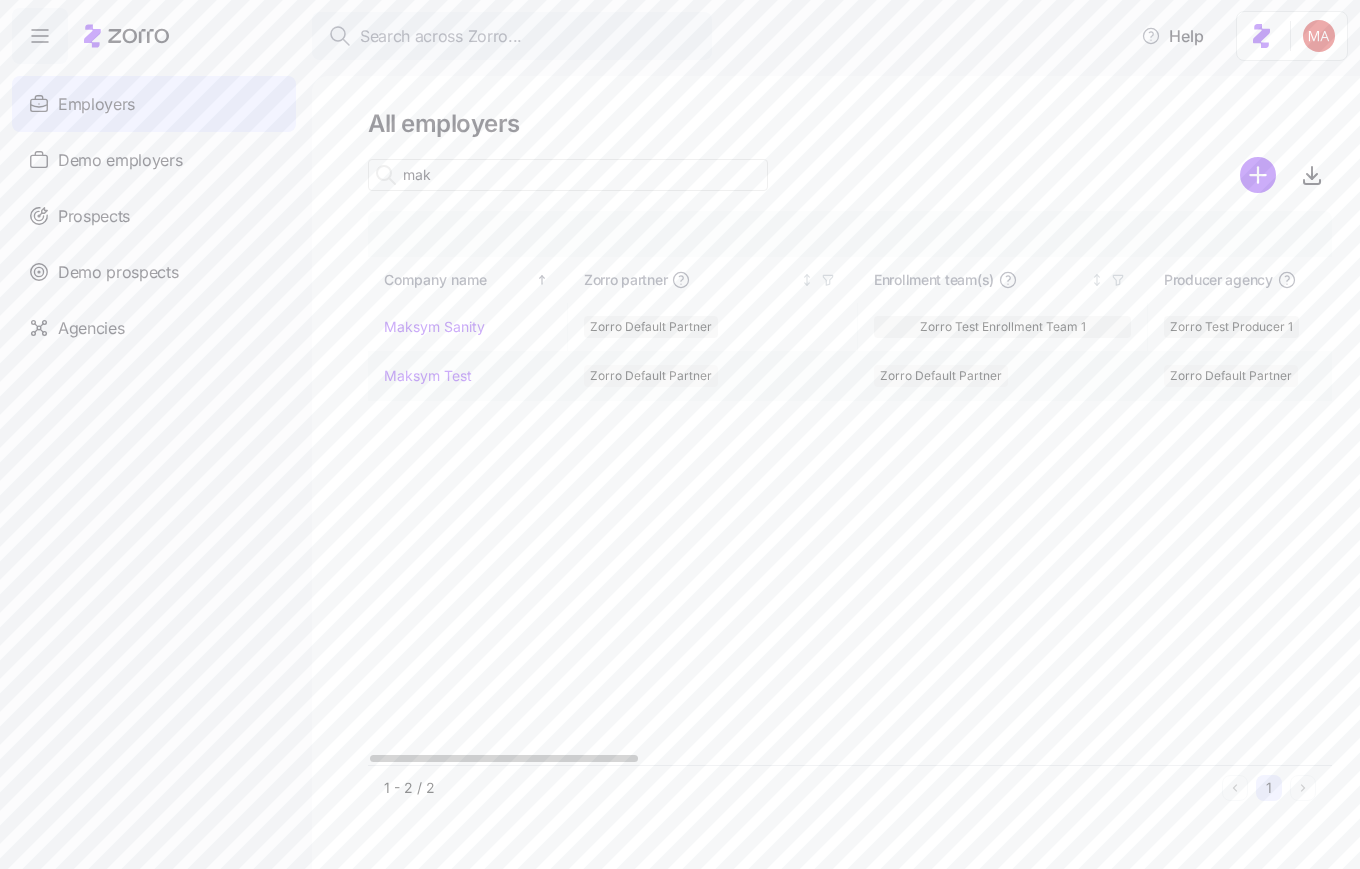 type on "mak" 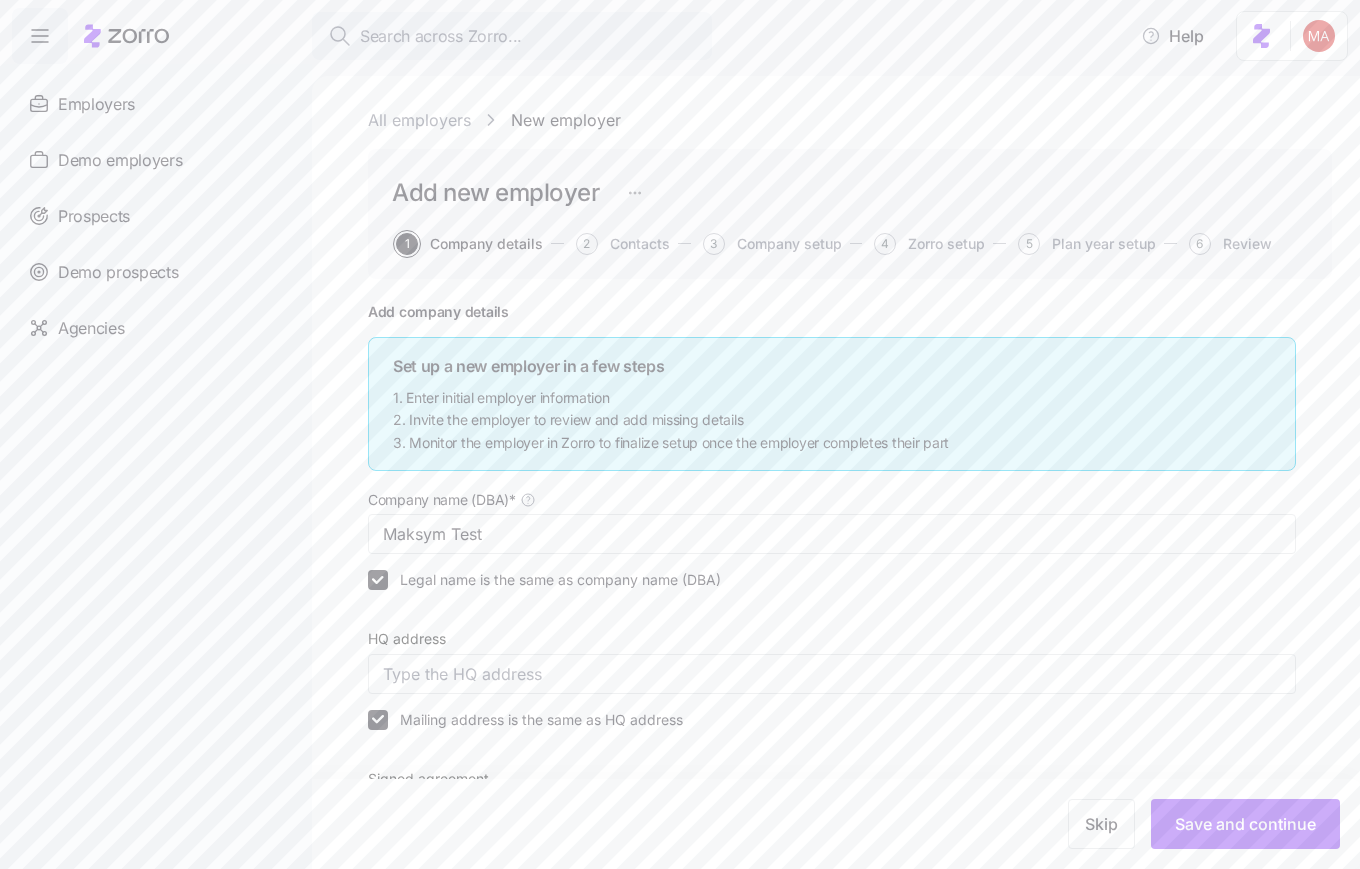 click on "All employers" at bounding box center [419, 120] 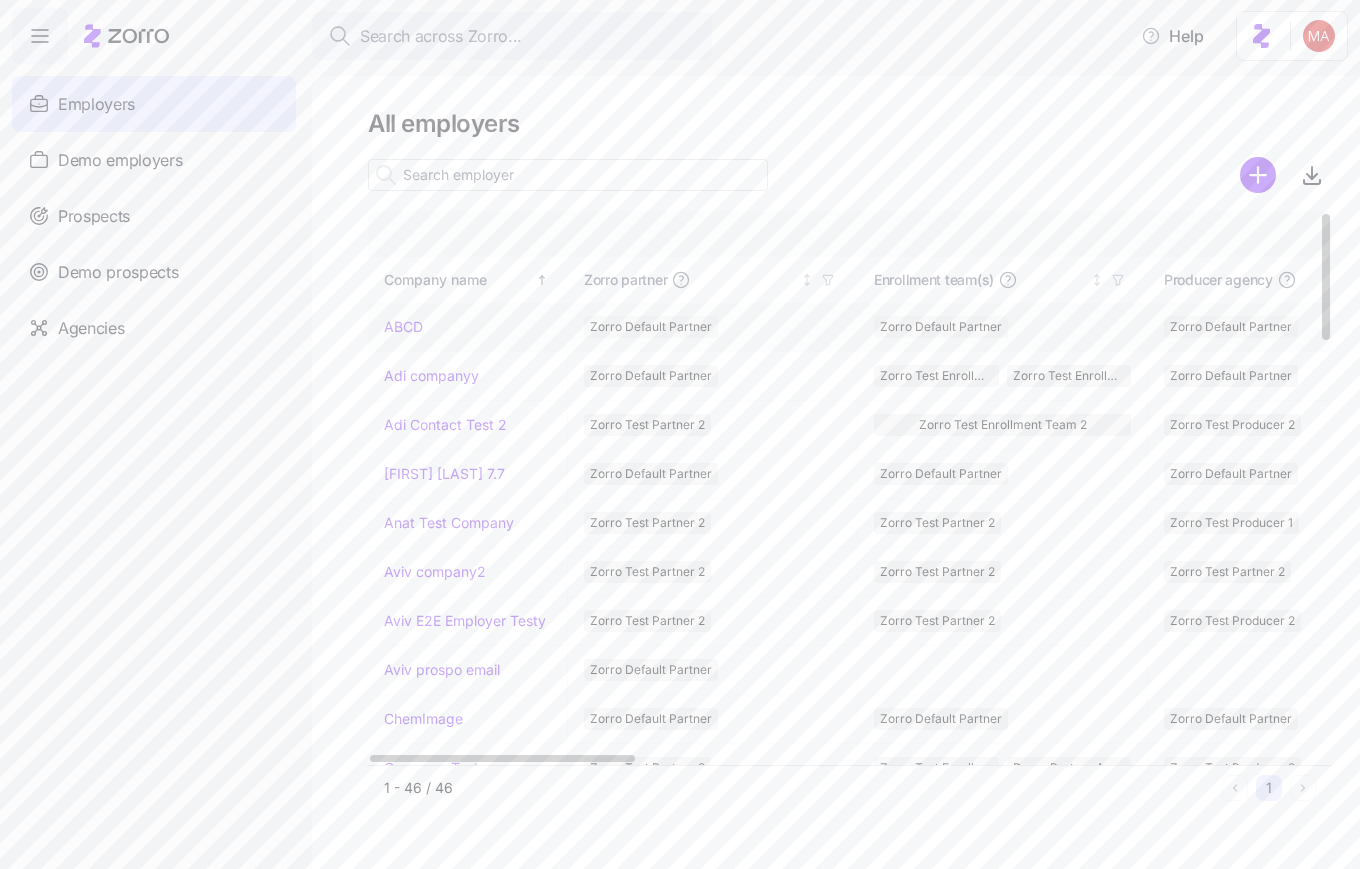 click on "ABCD" at bounding box center (403, 327) 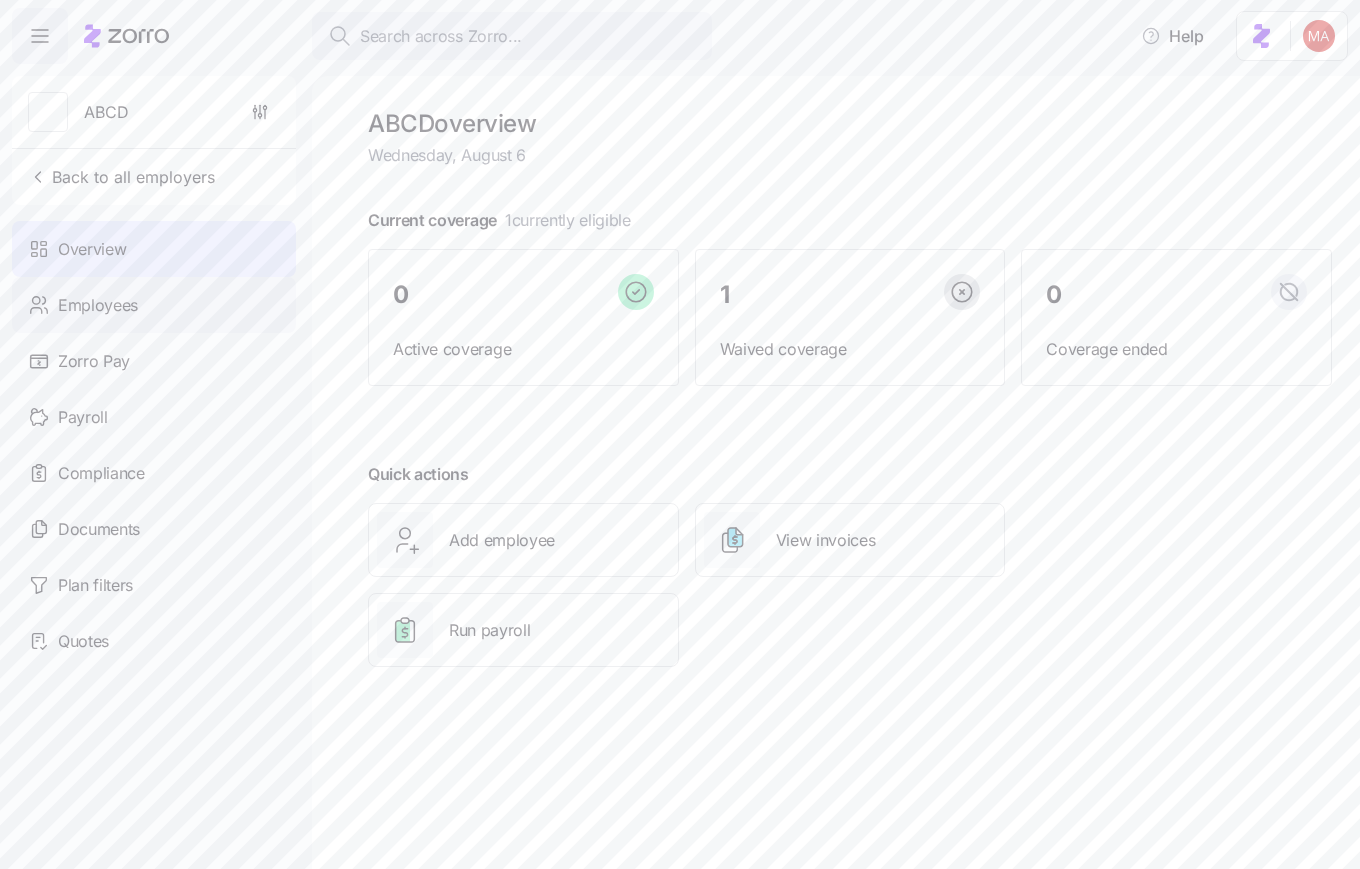 click on "Employees" at bounding box center [98, 305] 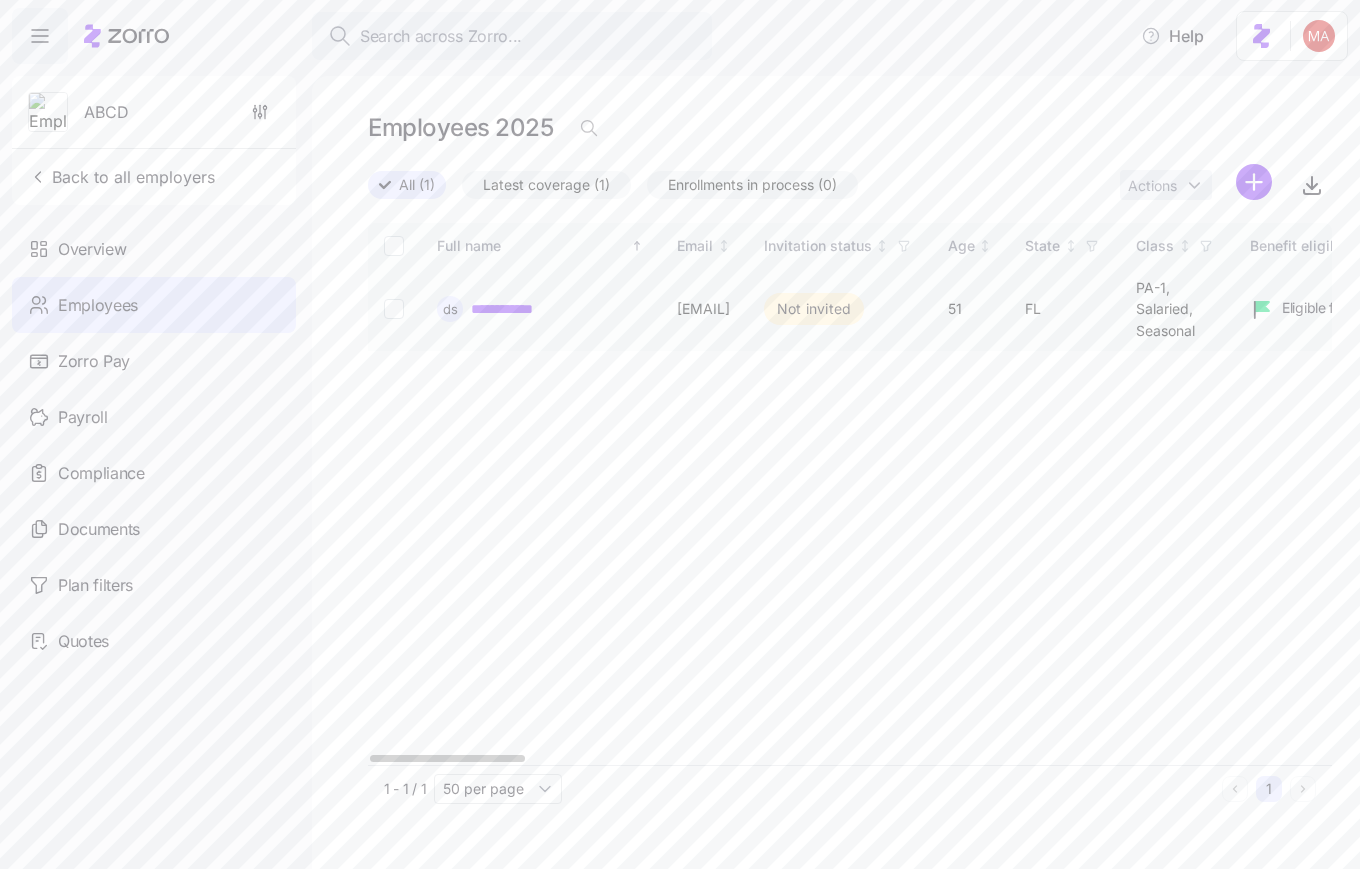 click on "**********" at bounding box center (511, 309) 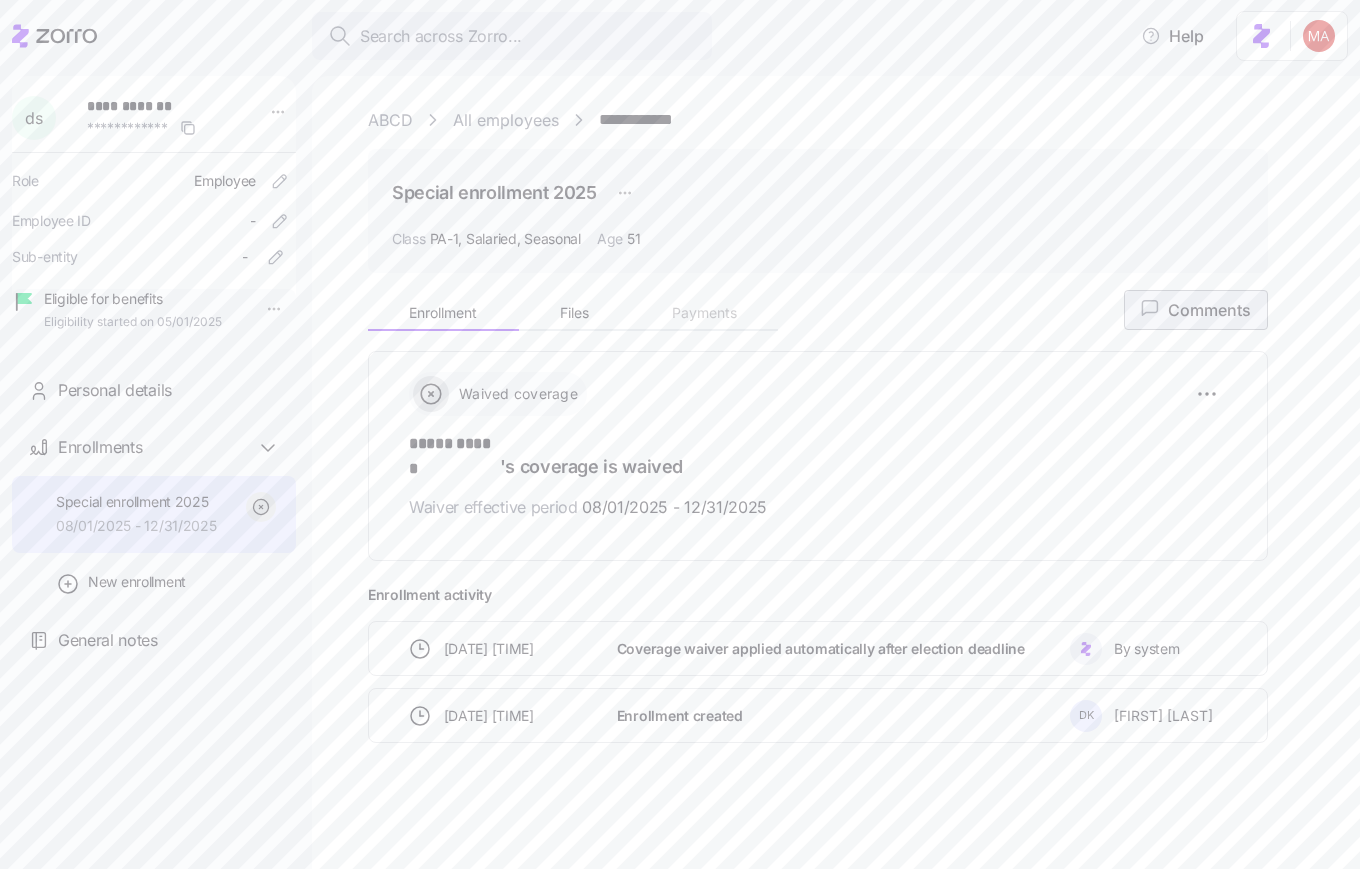 click on "0  Comments" at bounding box center (1196, 310) 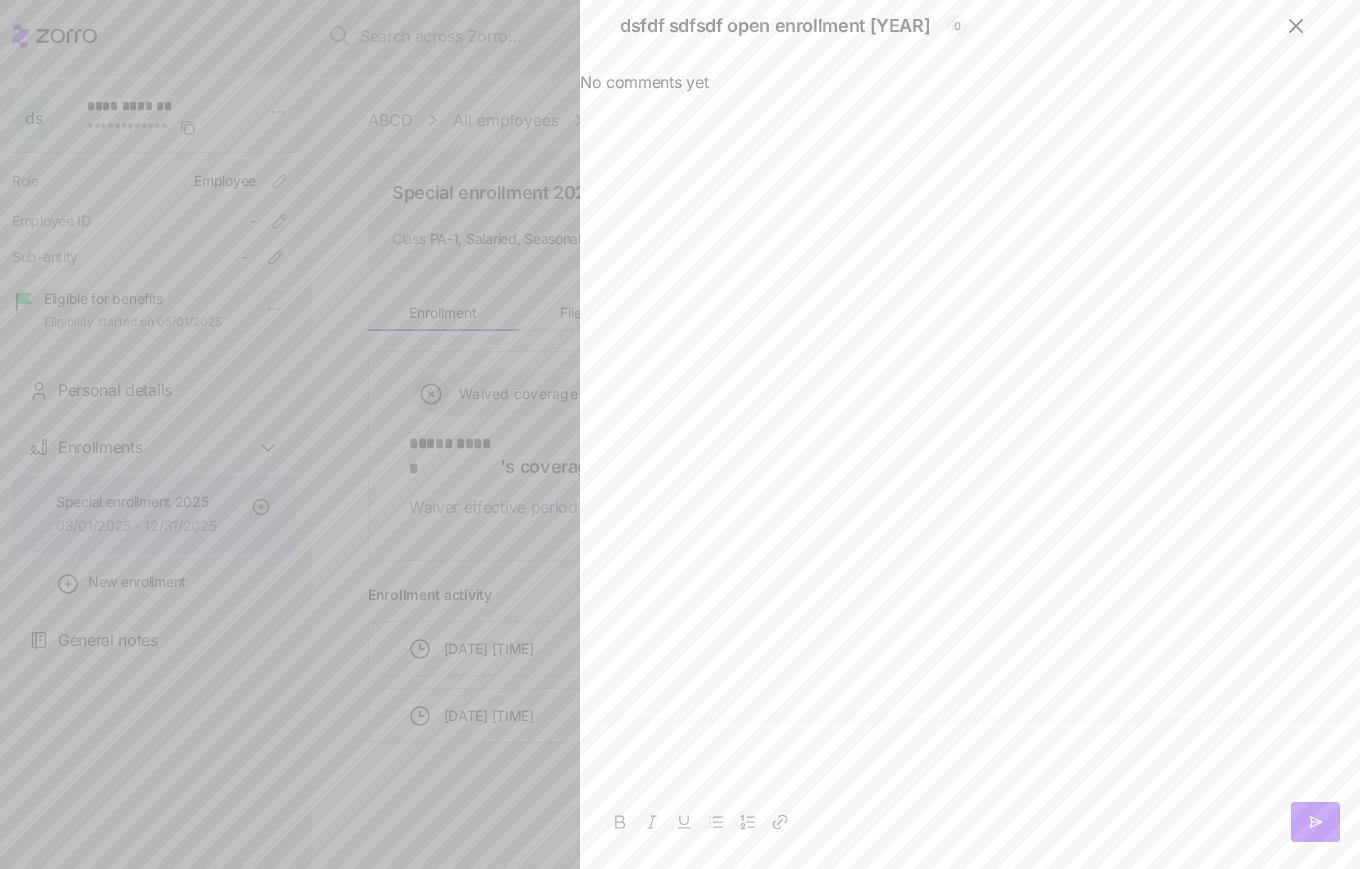 scroll, scrollTop: 23, scrollLeft: 0, axis: vertical 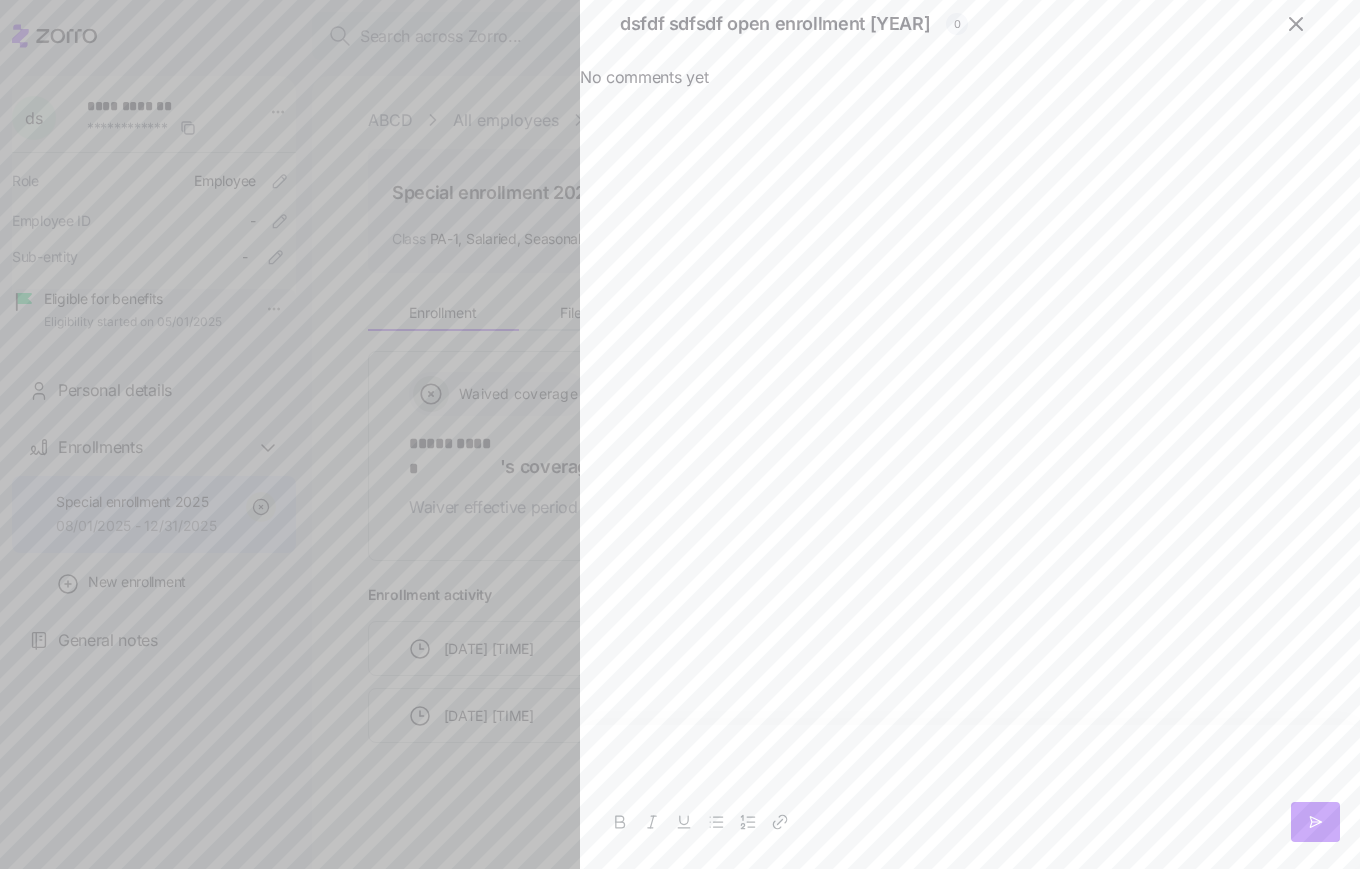 click at bounding box center [970, 773] 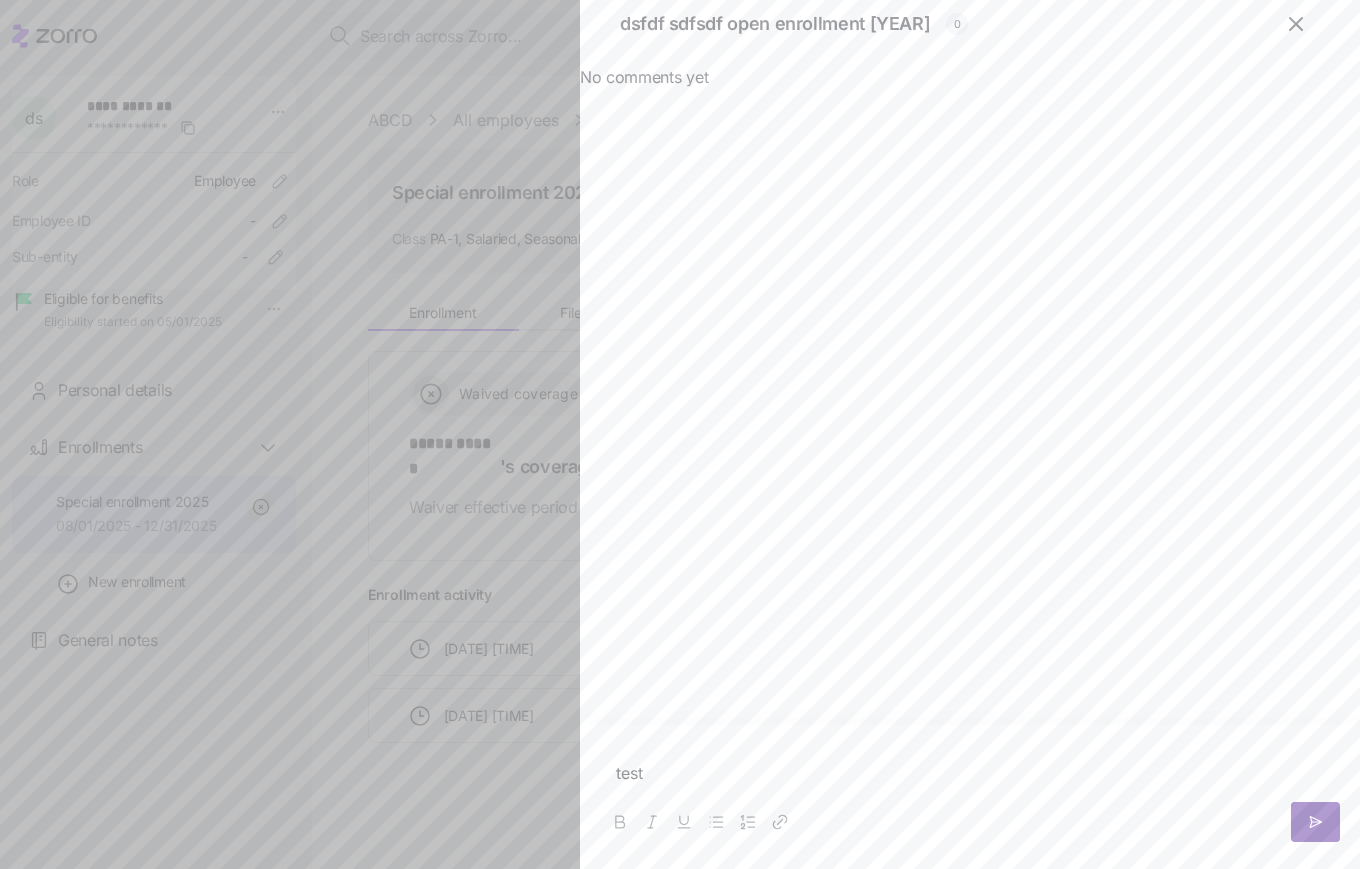 click at bounding box center (1315, 822) 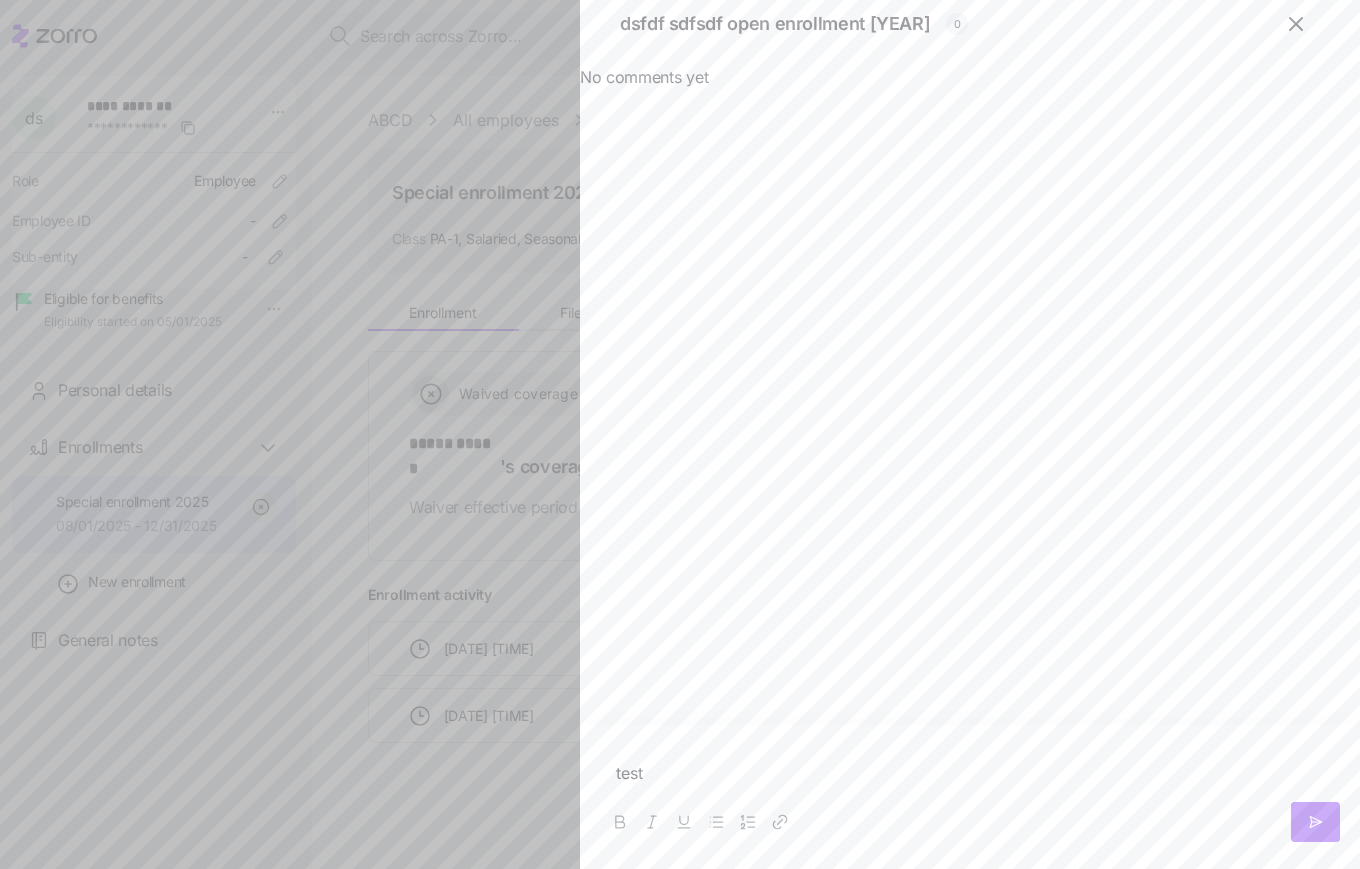 scroll, scrollTop: 0, scrollLeft: 0, axis: both 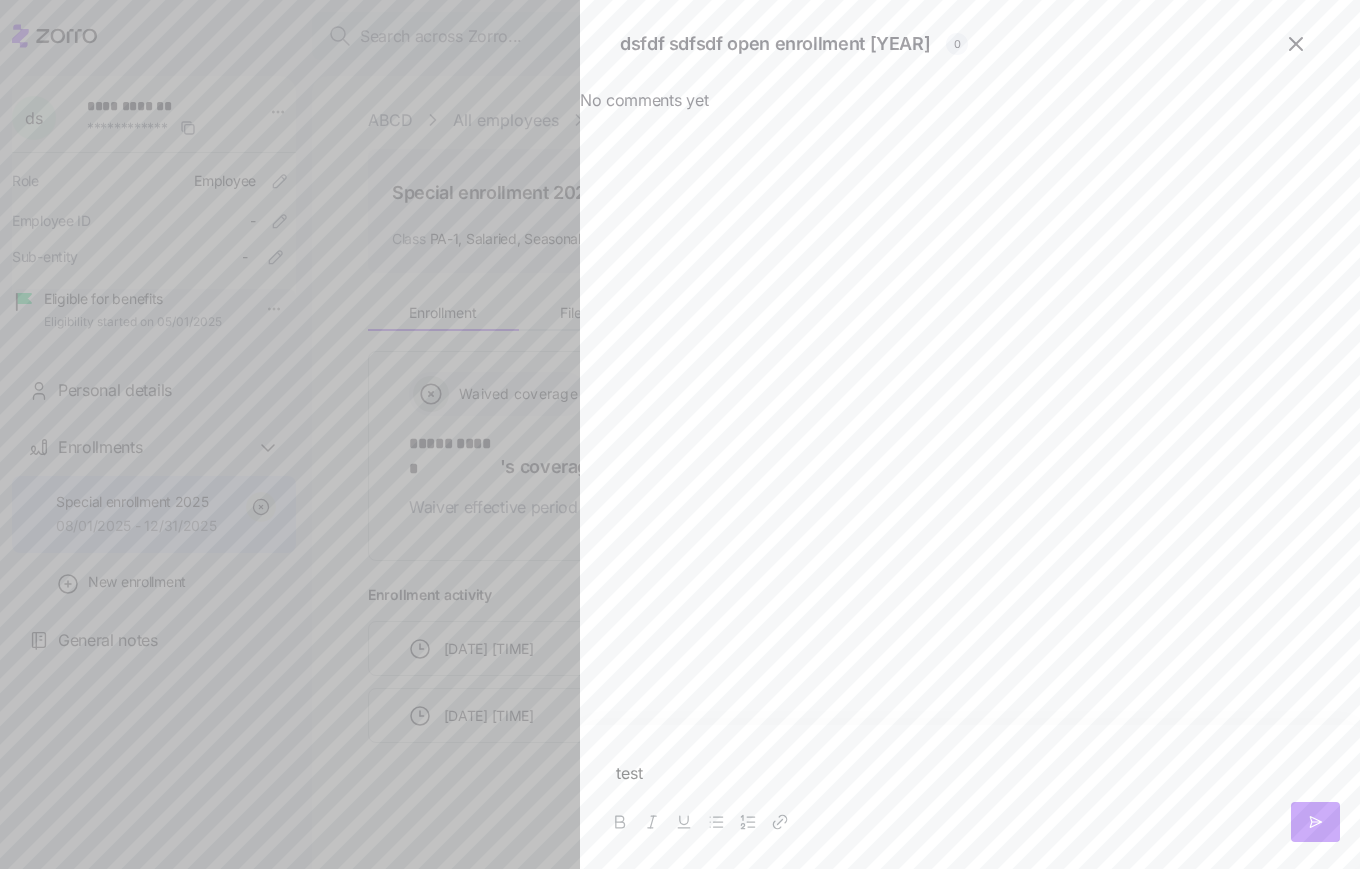 click at bounding box center (970, 430) 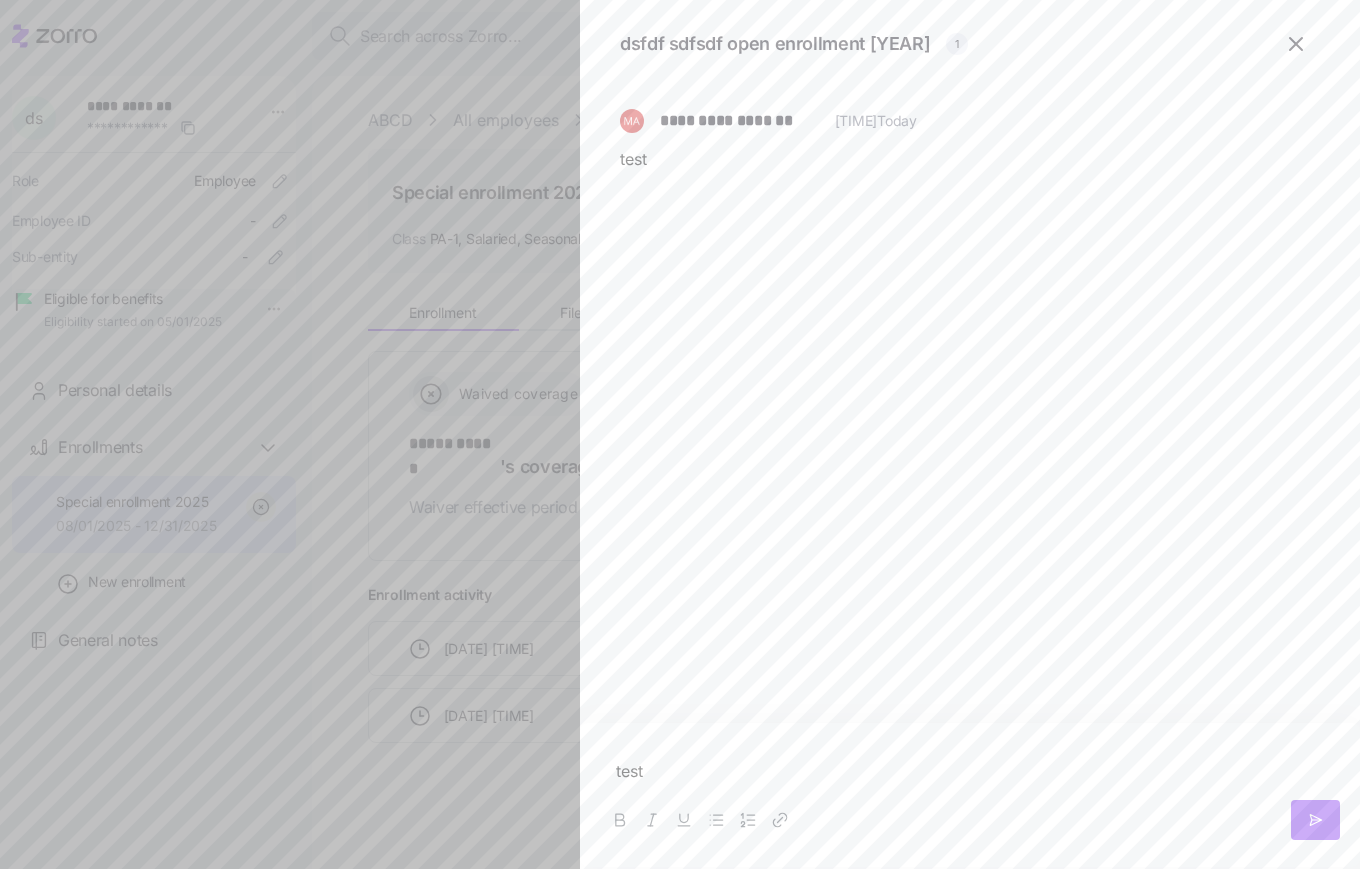 click on "**********" at bounding box center (970, 405) 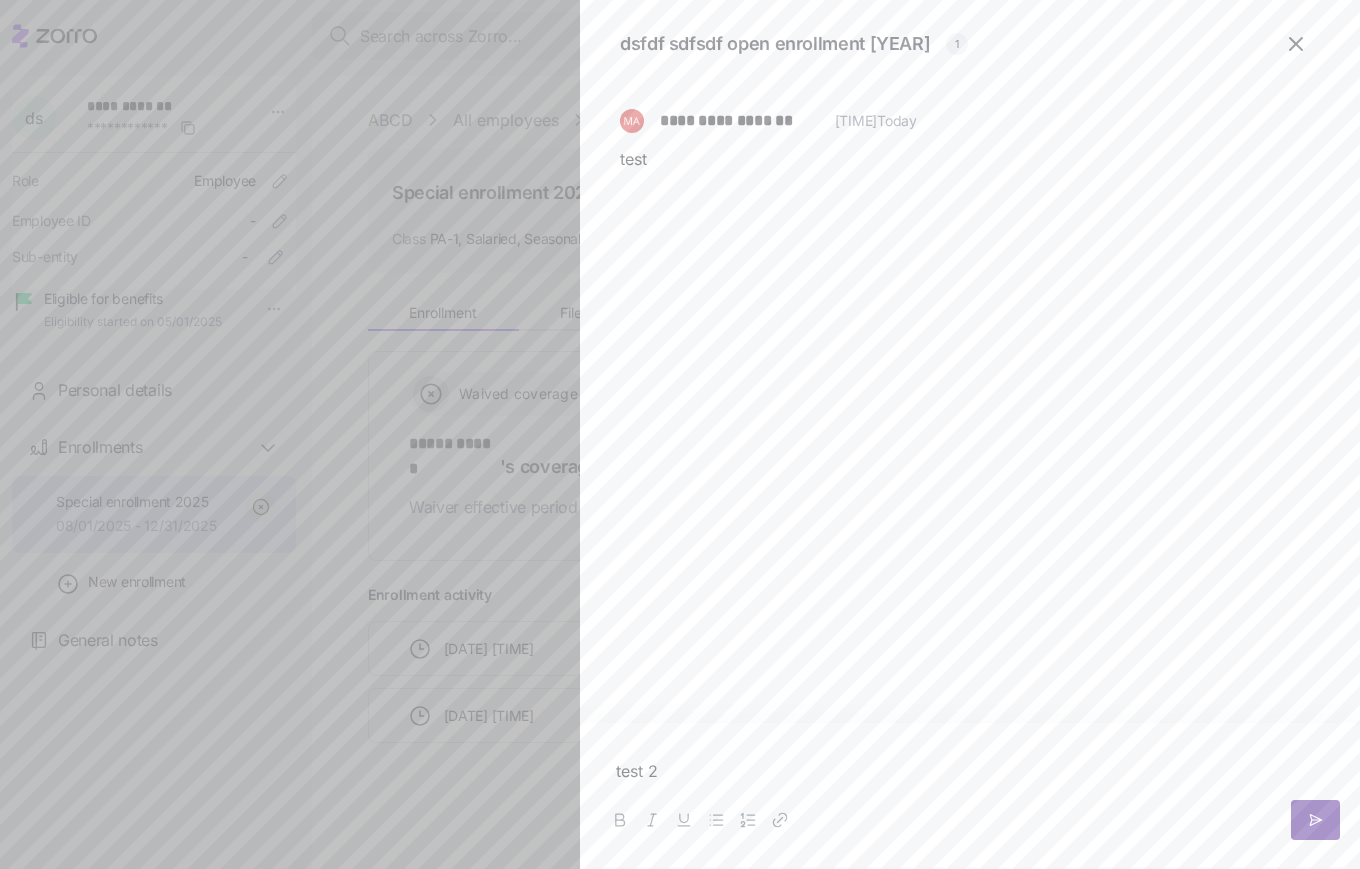 click at bounding box center [1315, 820] 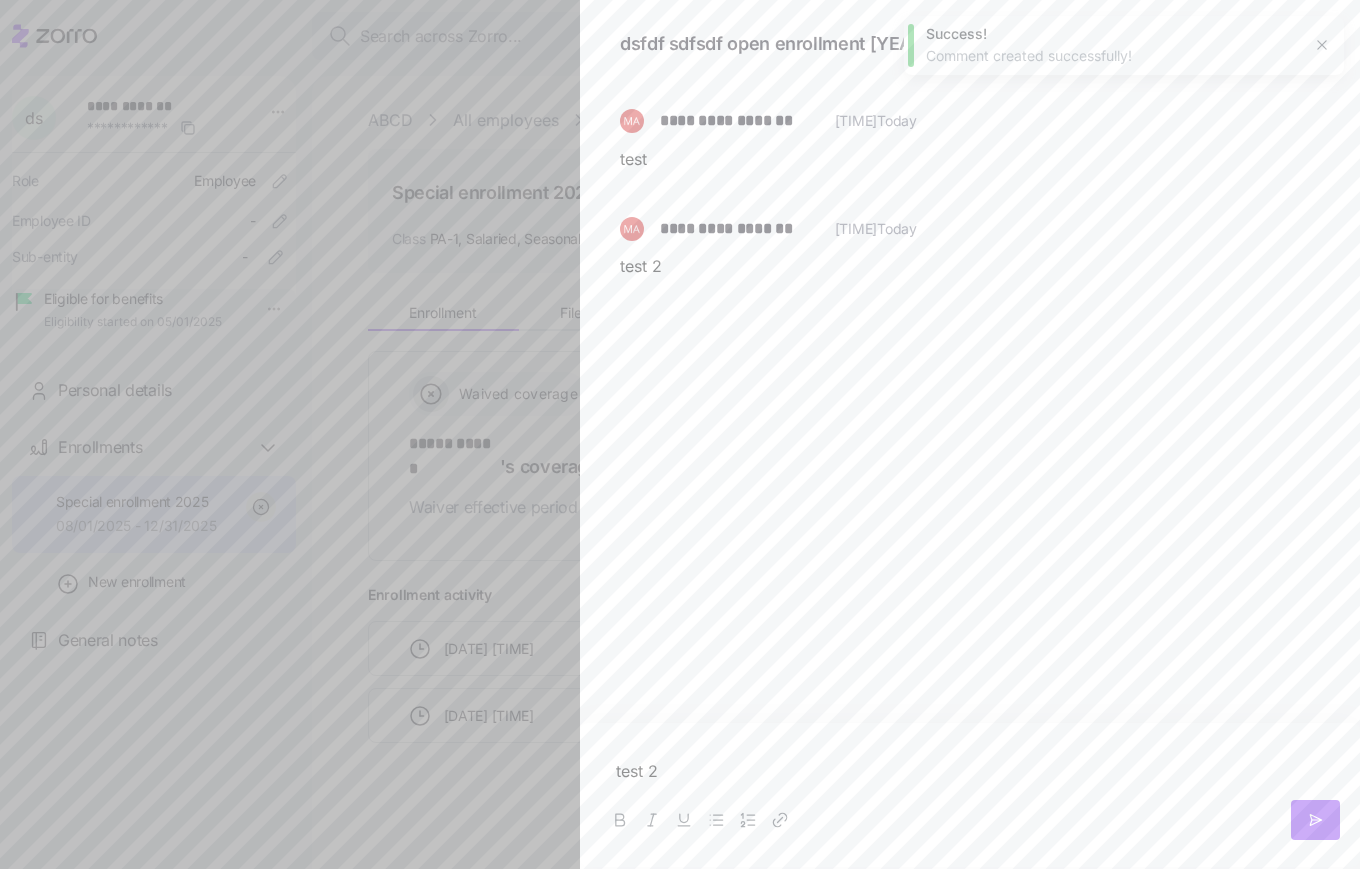 click on "**********" at bounding box center (970, 405) 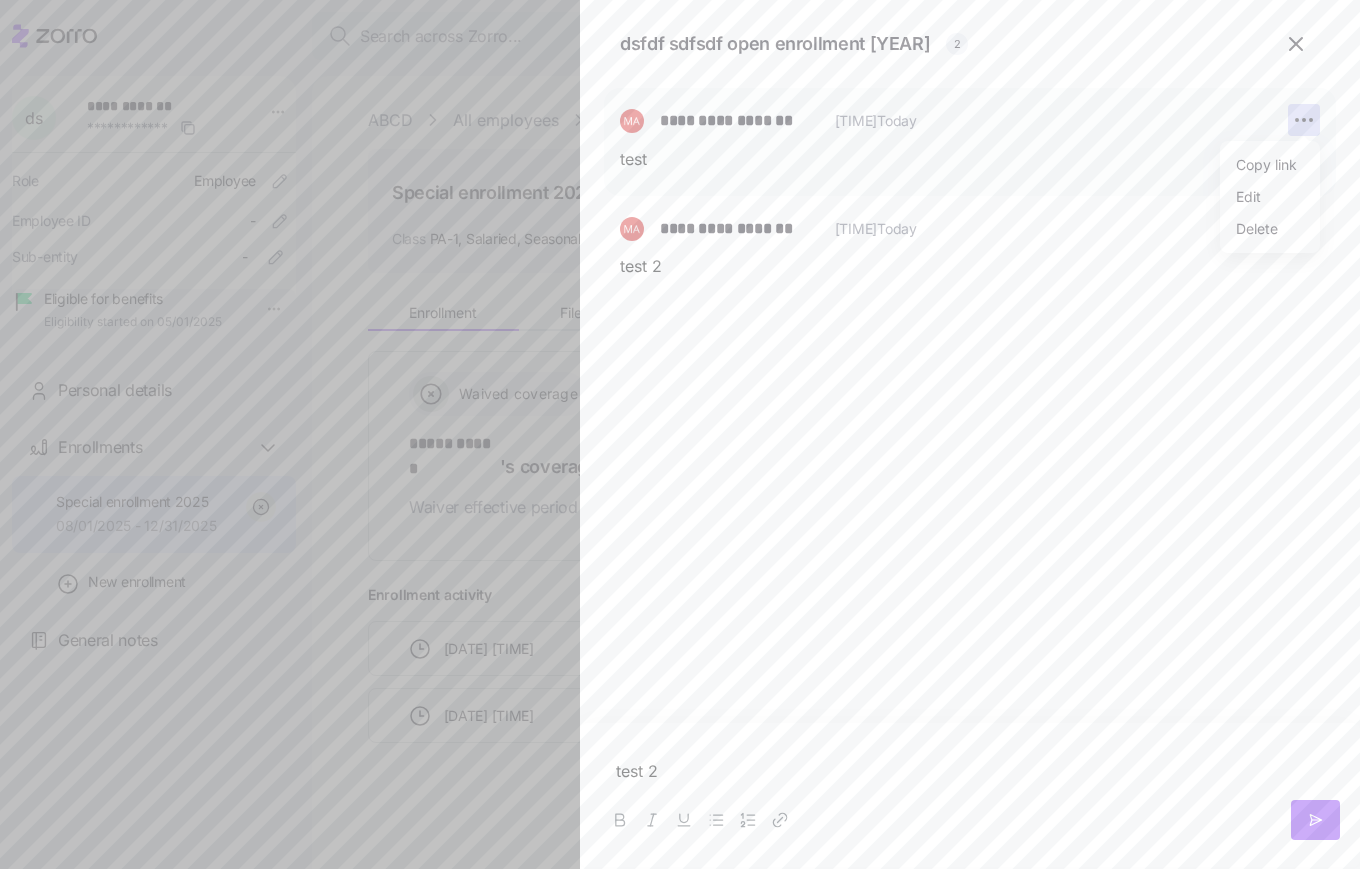 click 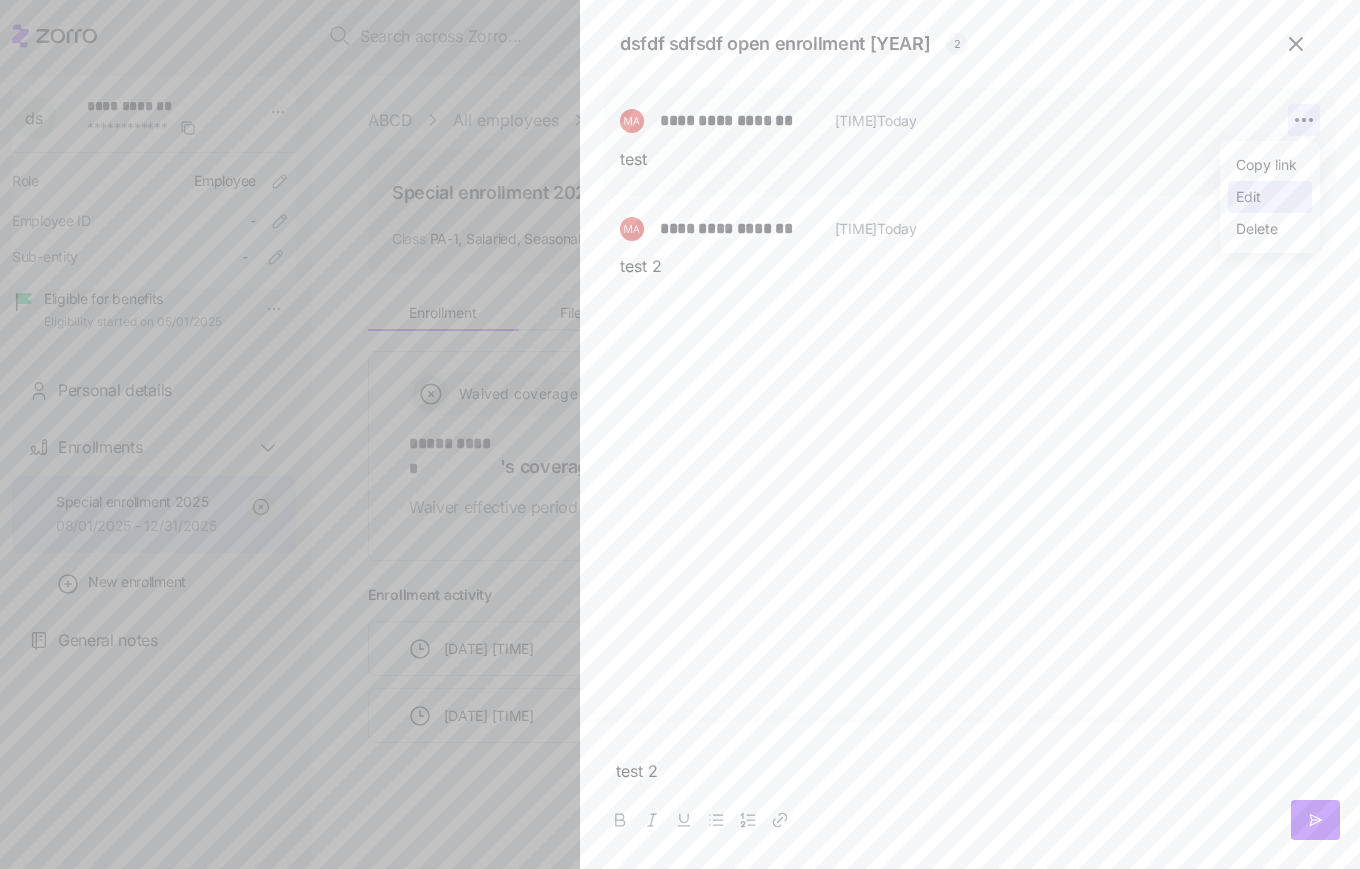 click on "Edit" at bounding box center [1270, 197] 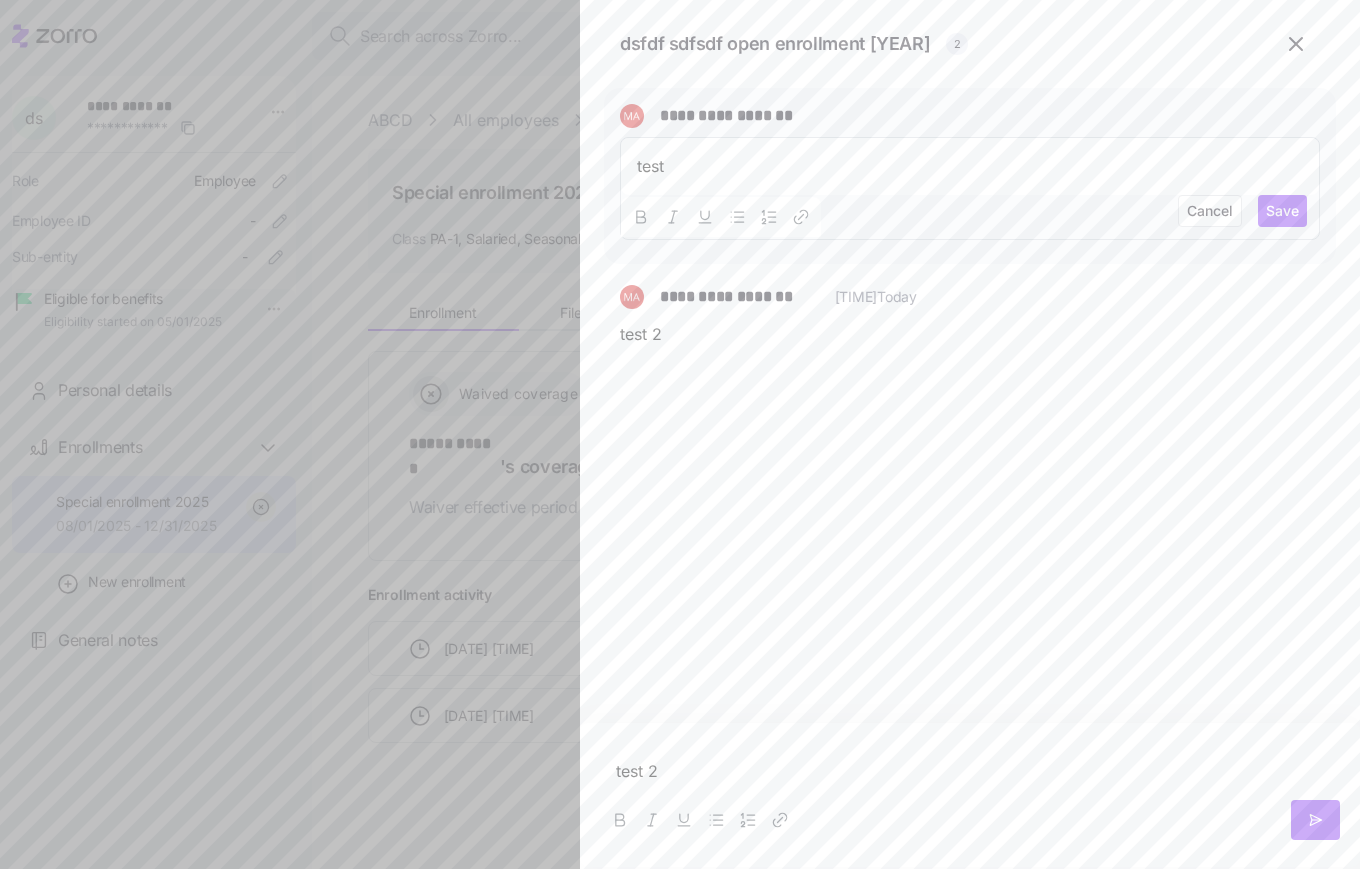 click on "test" at bounding box center (970, 166) 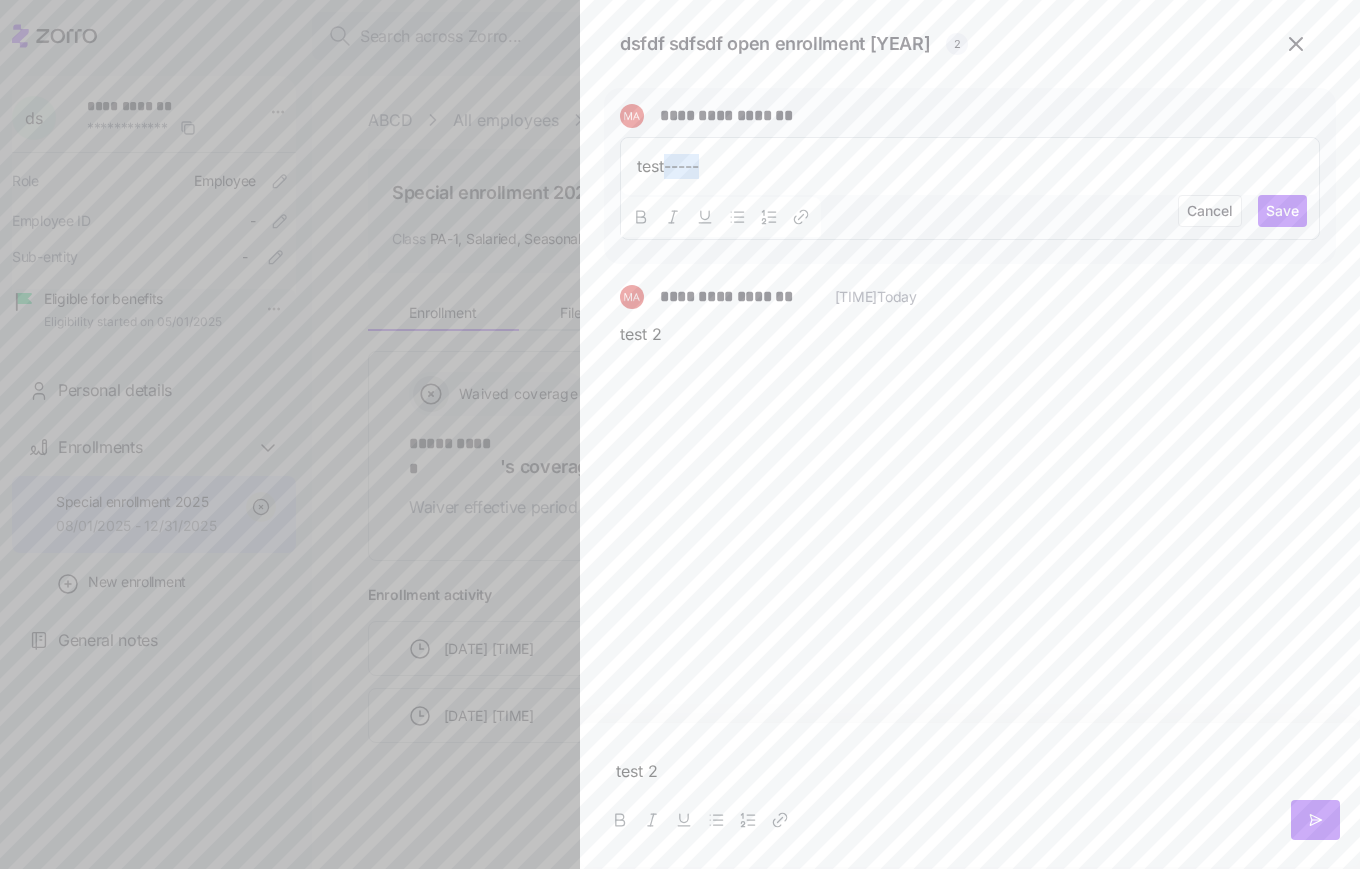 drag, startPoint x: 706, startPoint y: 169, endPoint x: 663, endPoint y: 158, distance: 44.38468 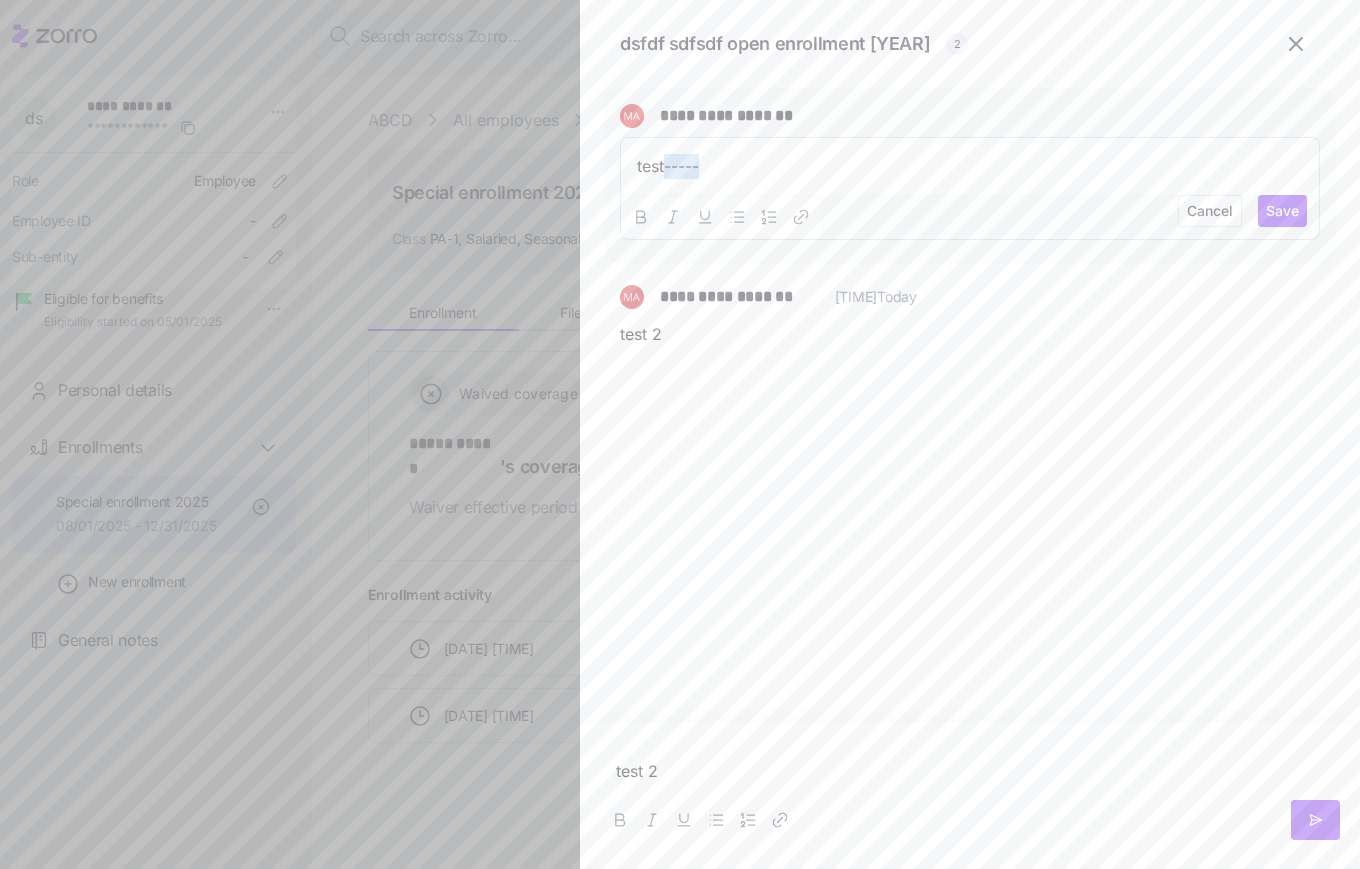 click 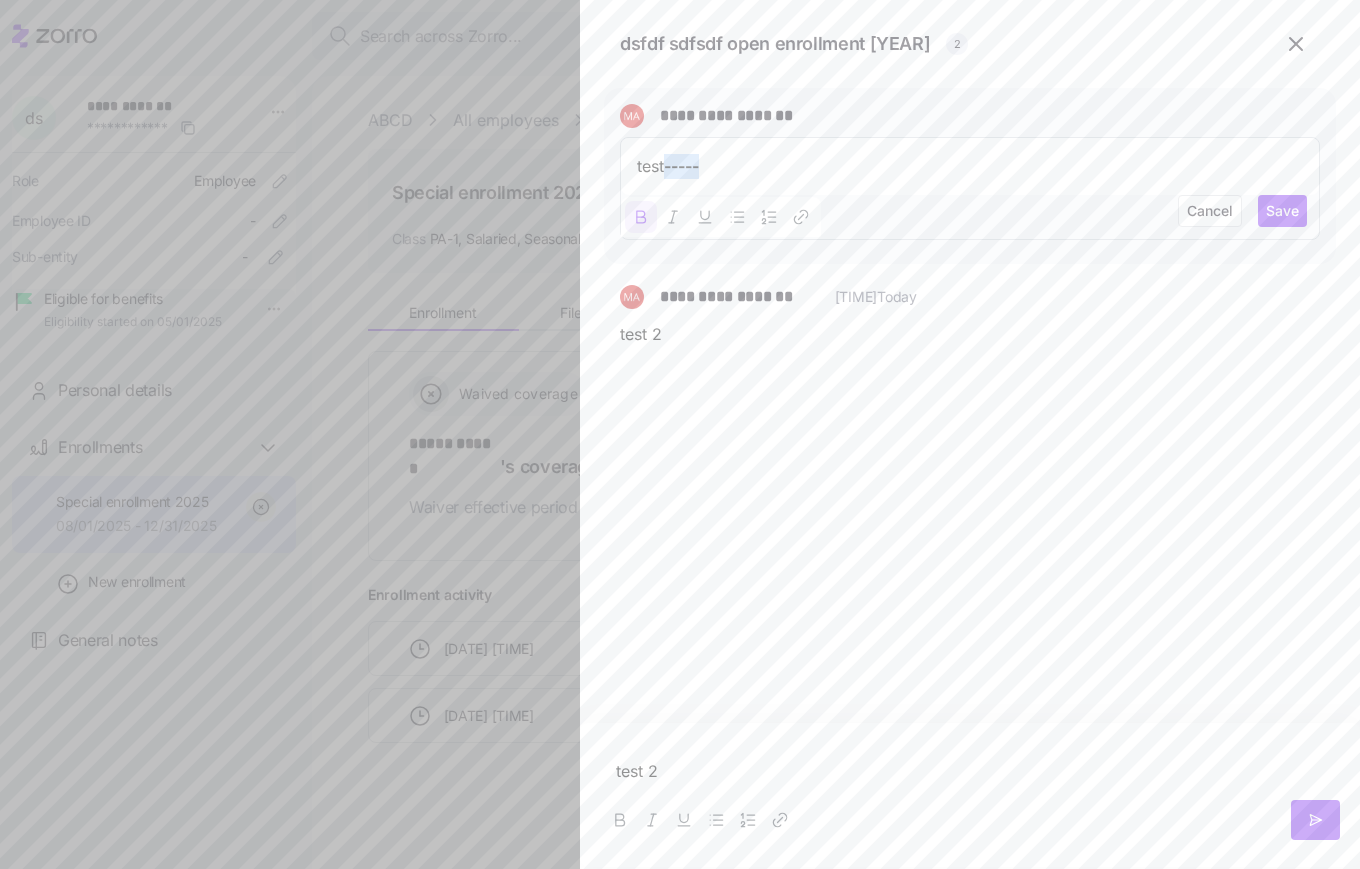 click at bounding box center [673, 217] 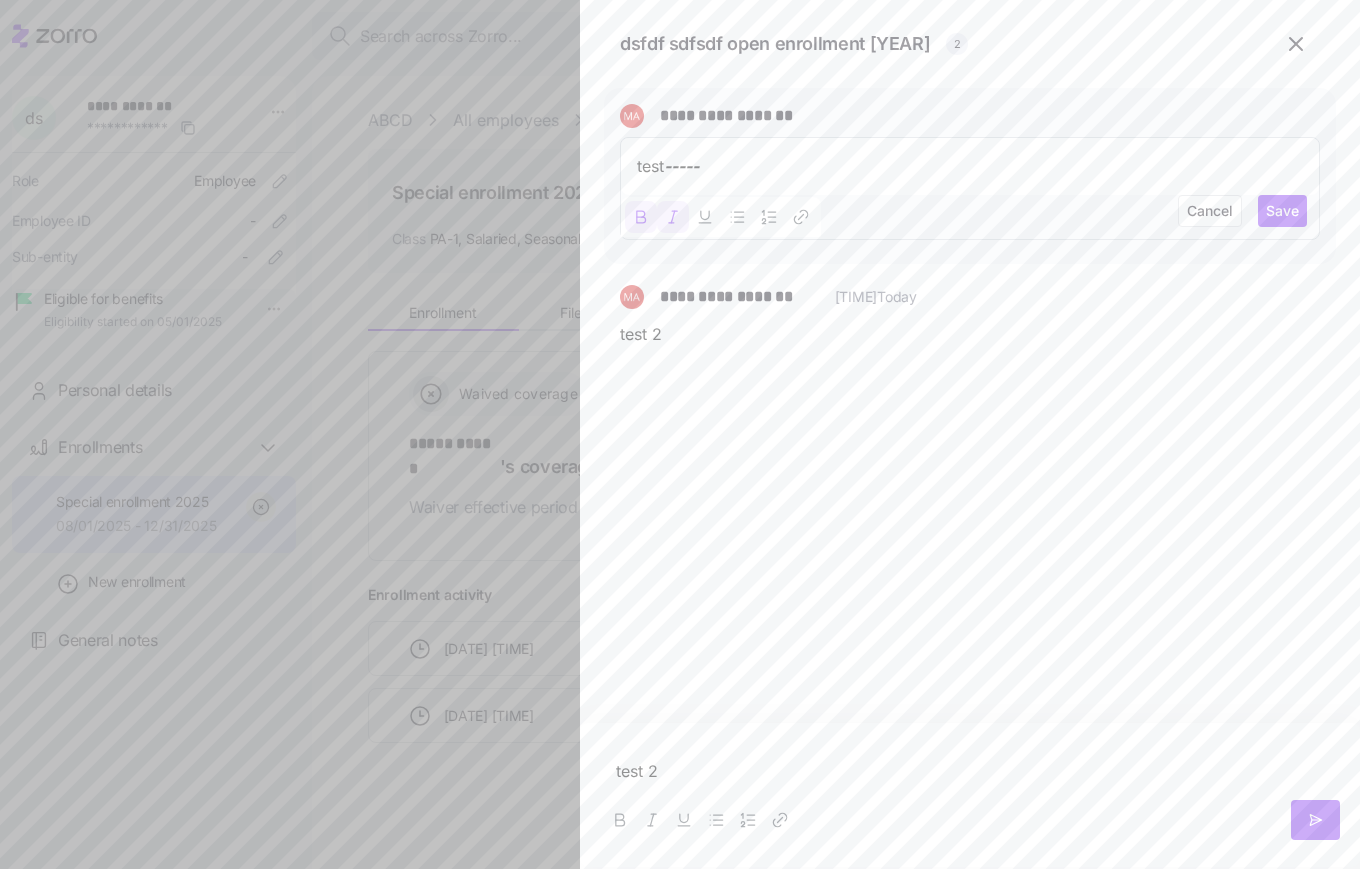 click 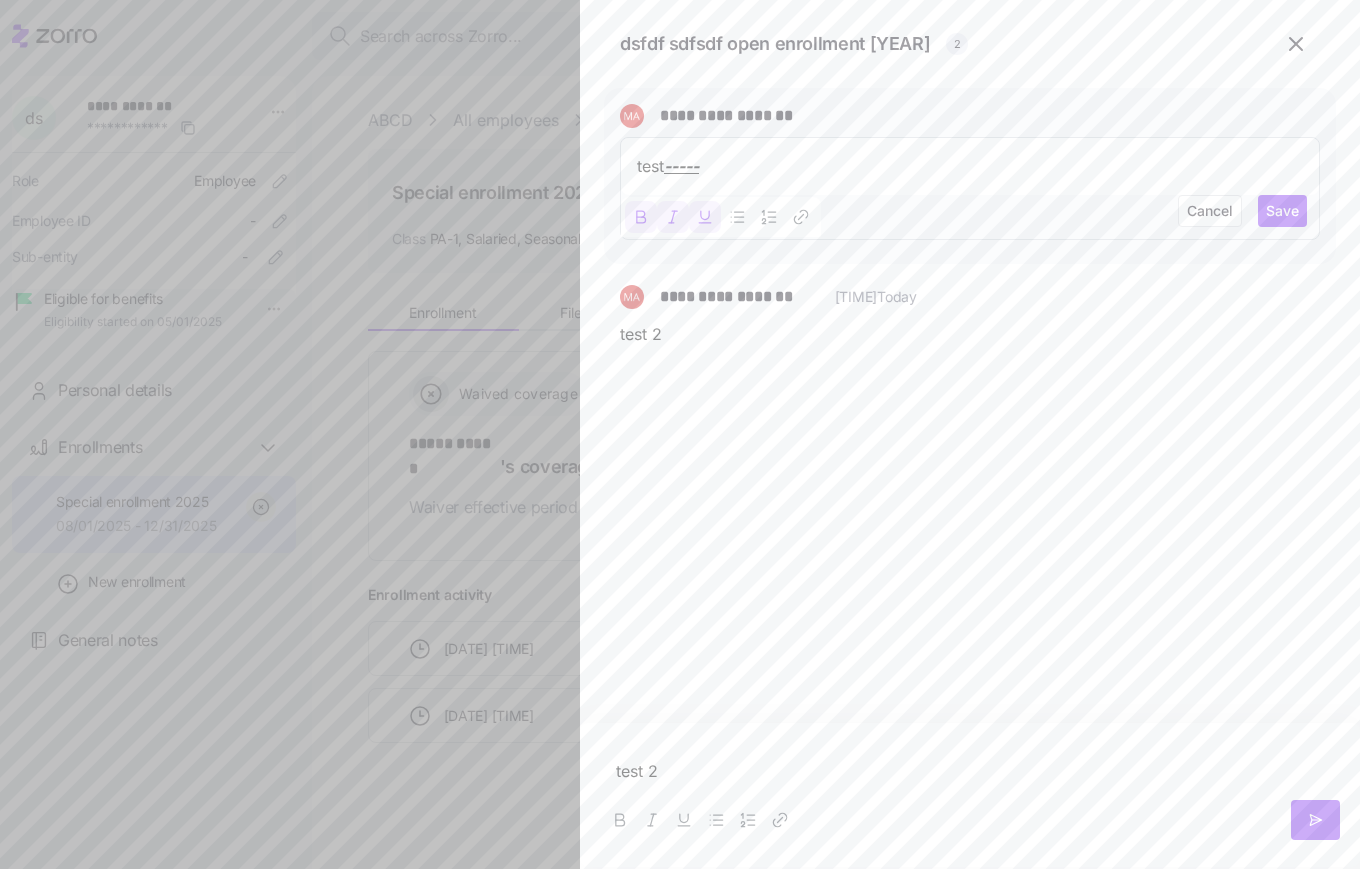 click on "test -----" at bounding box center (970, 166) 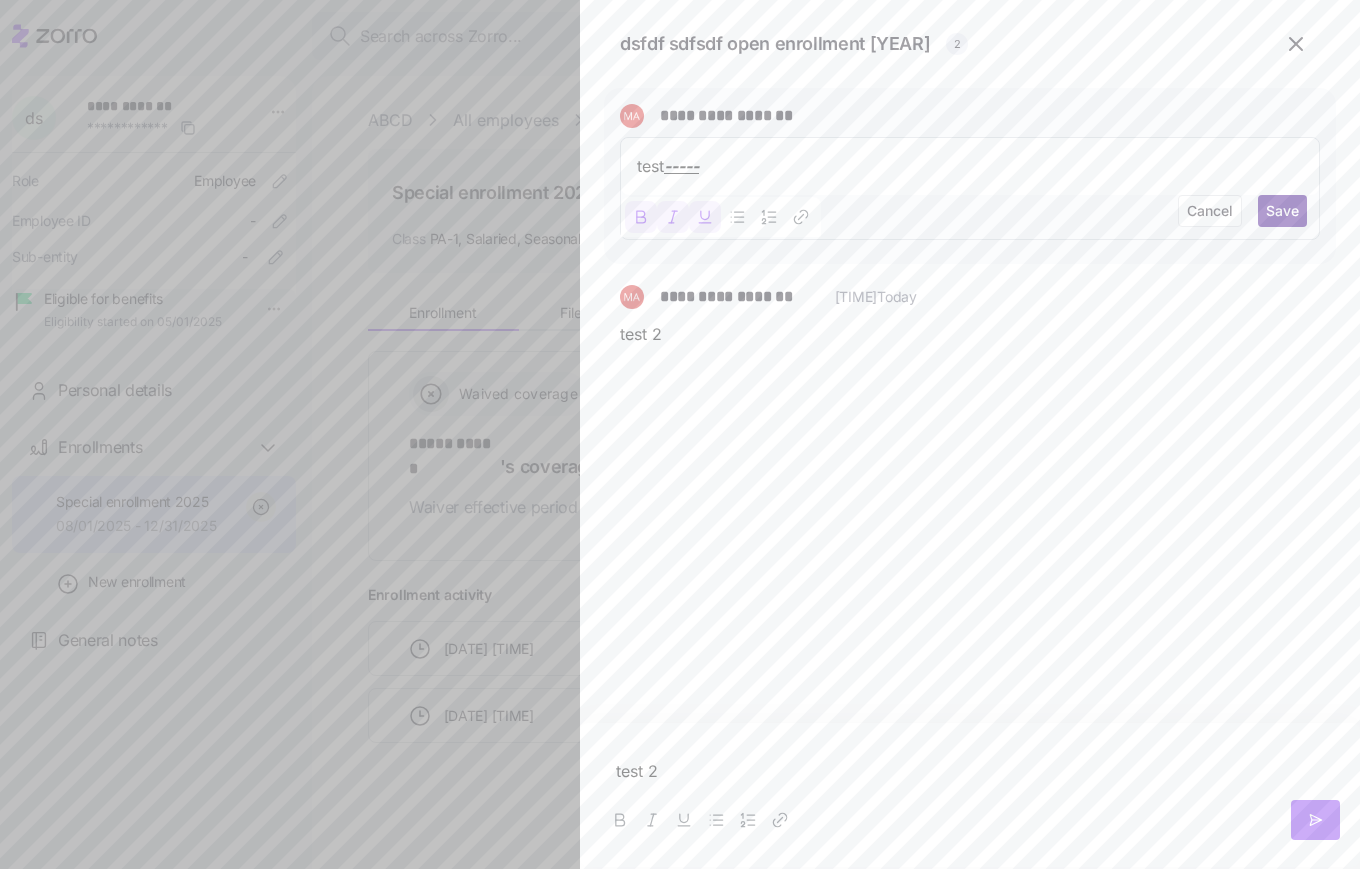 click on "Save" at bounding box center [1282, 211] 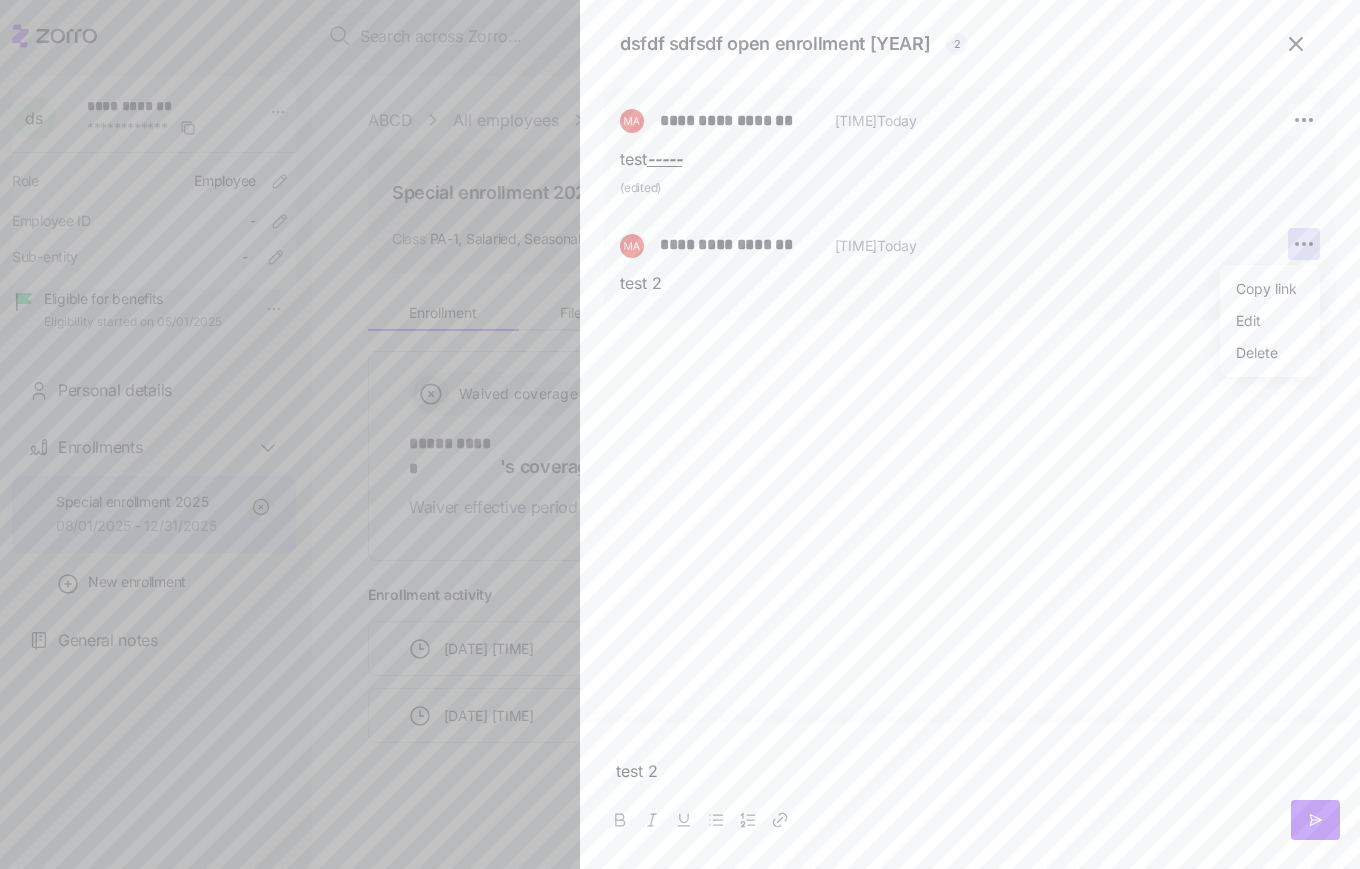 click 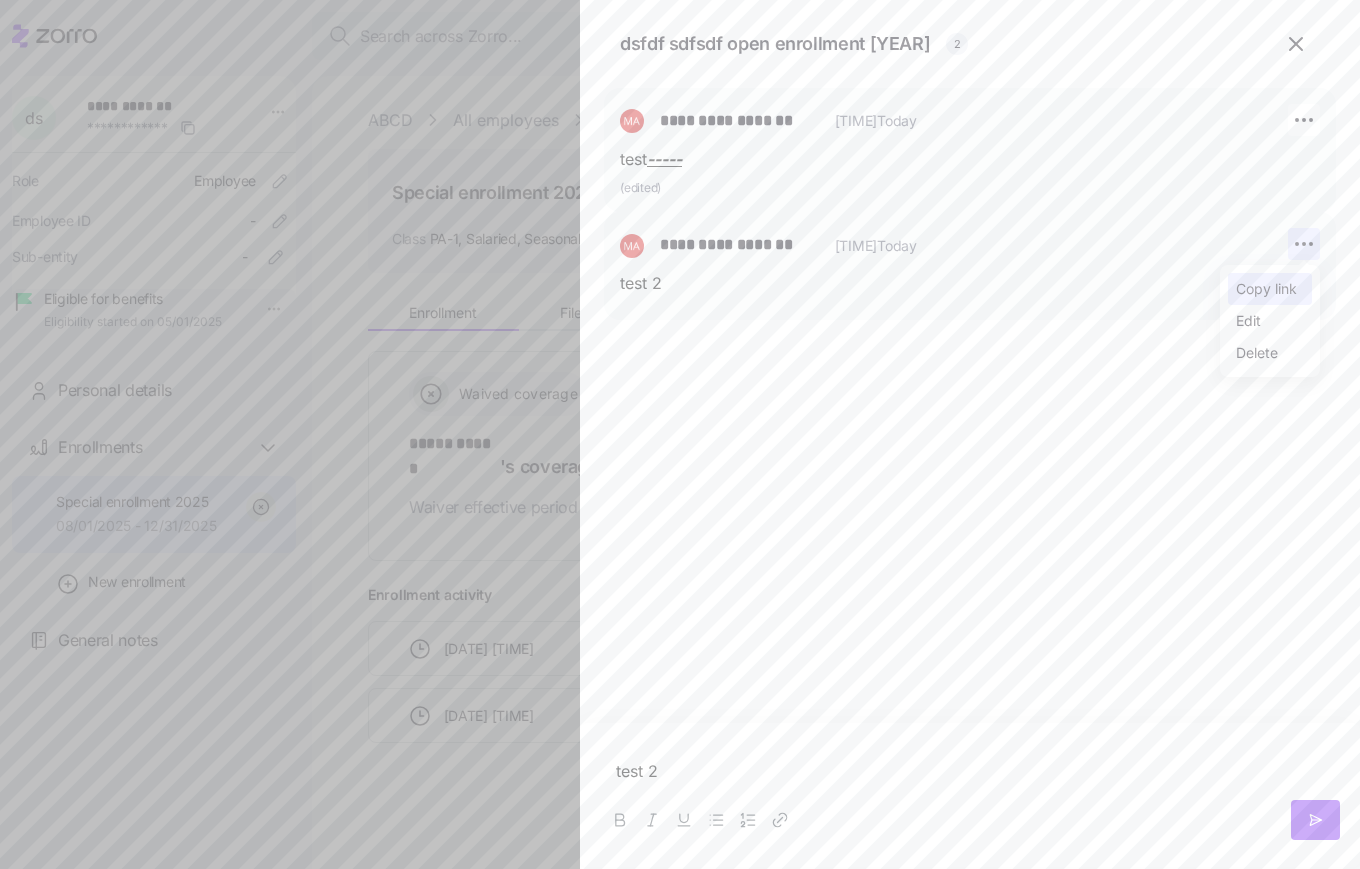 click on "Copy link" at bounding box center [1266, 289] 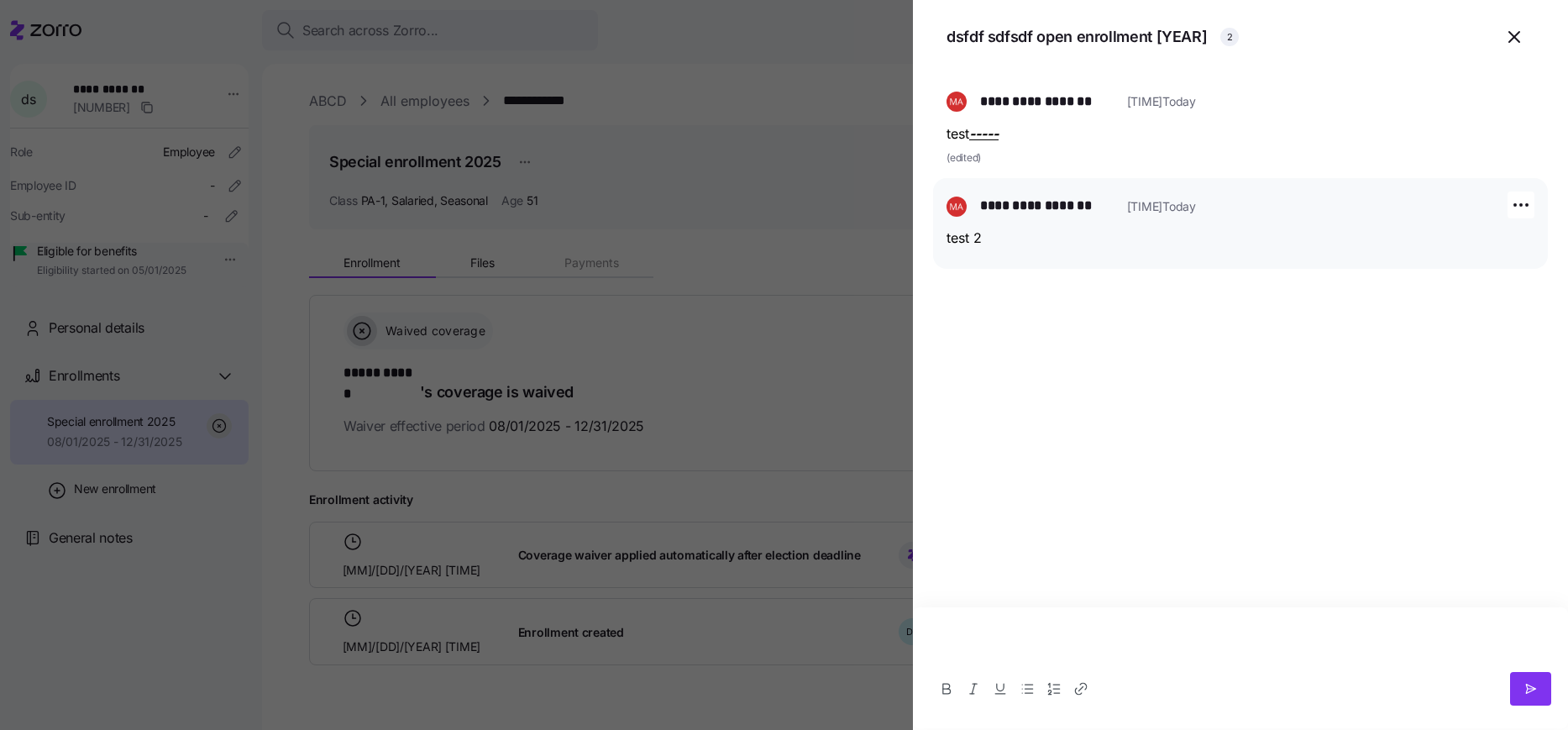 scroll, scrollTop: 0, scrollLeft: 0, axis: both 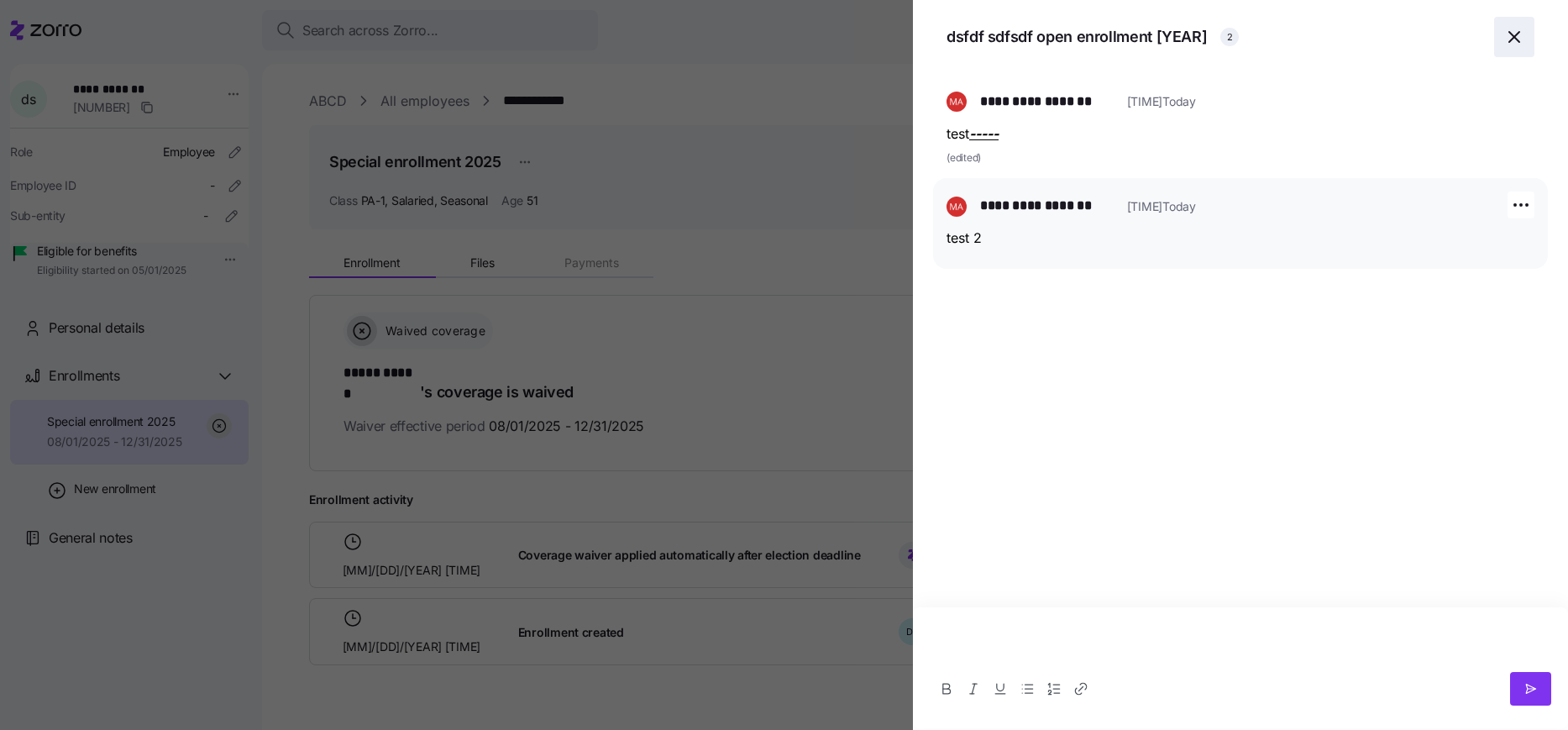 click 